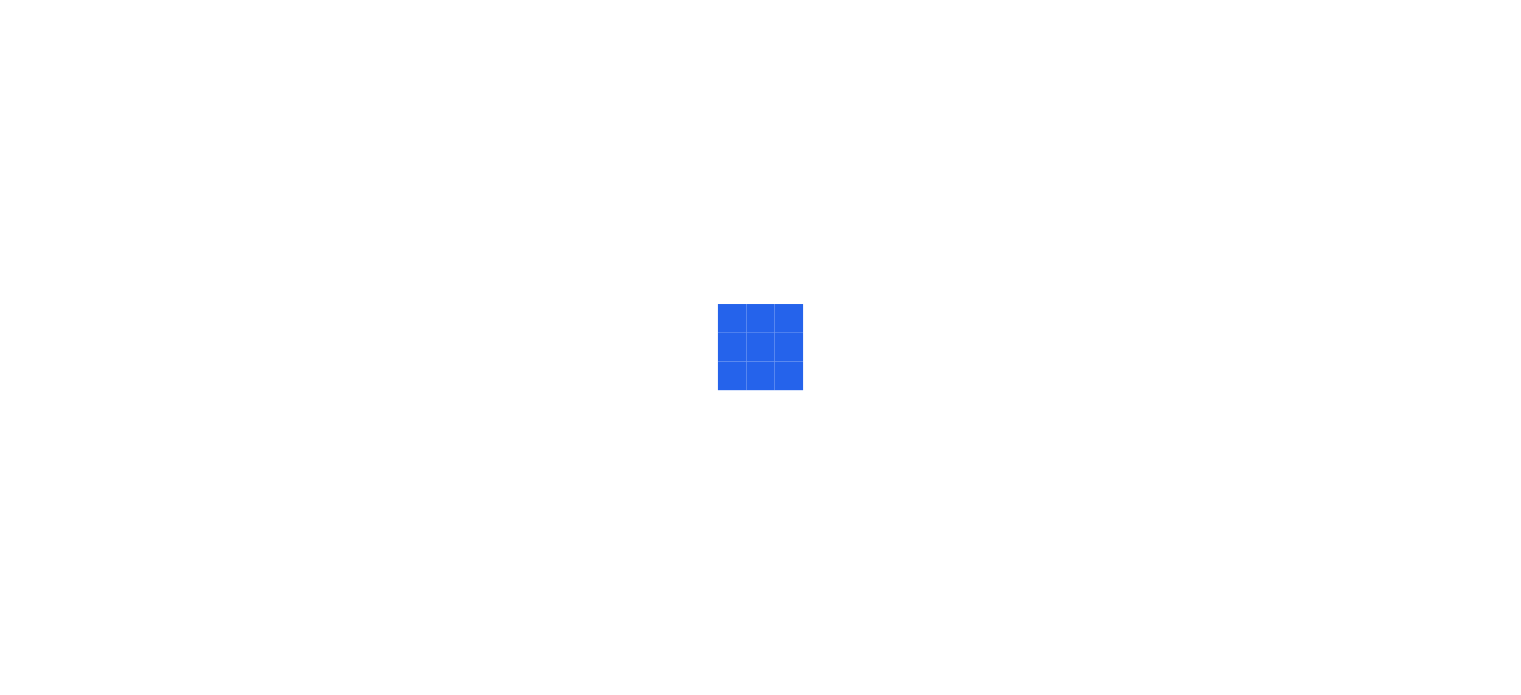 scroll, scrollTop: 0, scrollLeft: 0, axis: both 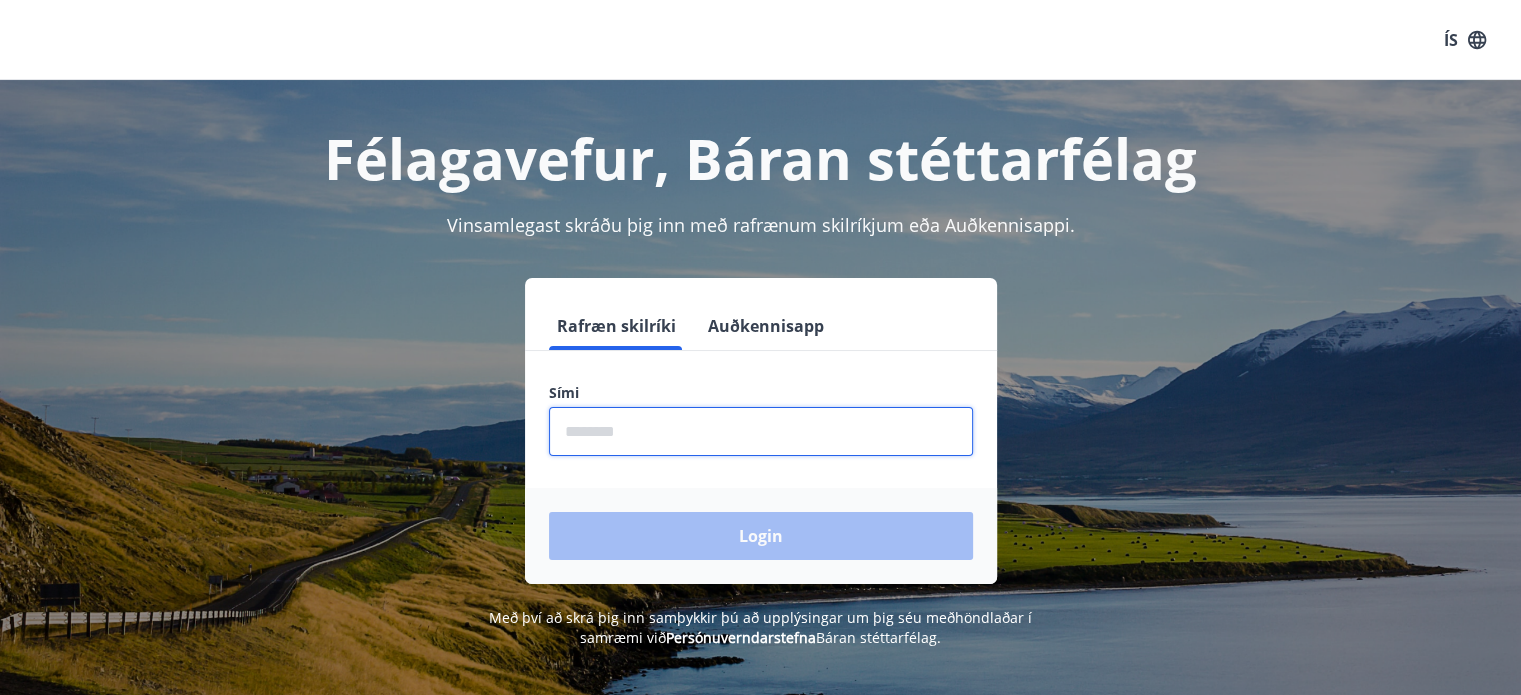 click at bounding box center [761, 431] 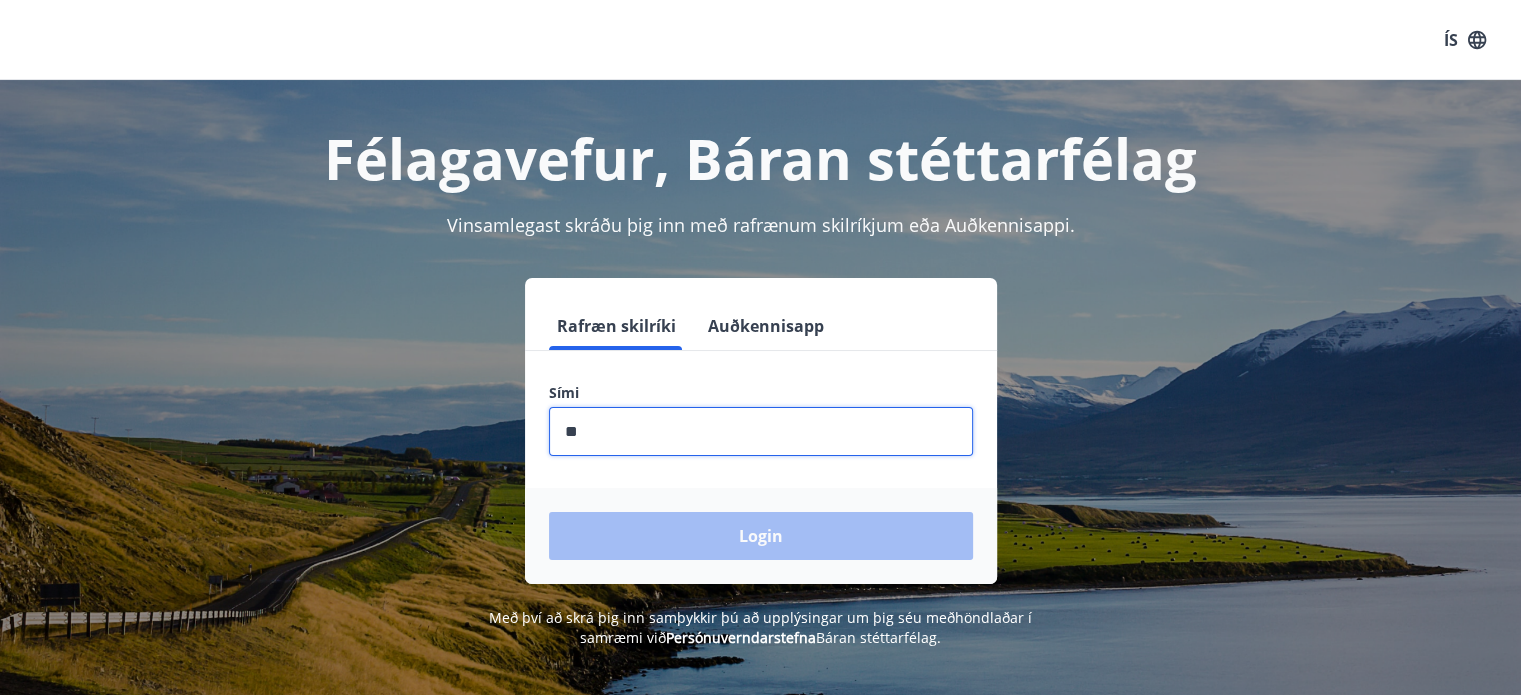 type on "*" 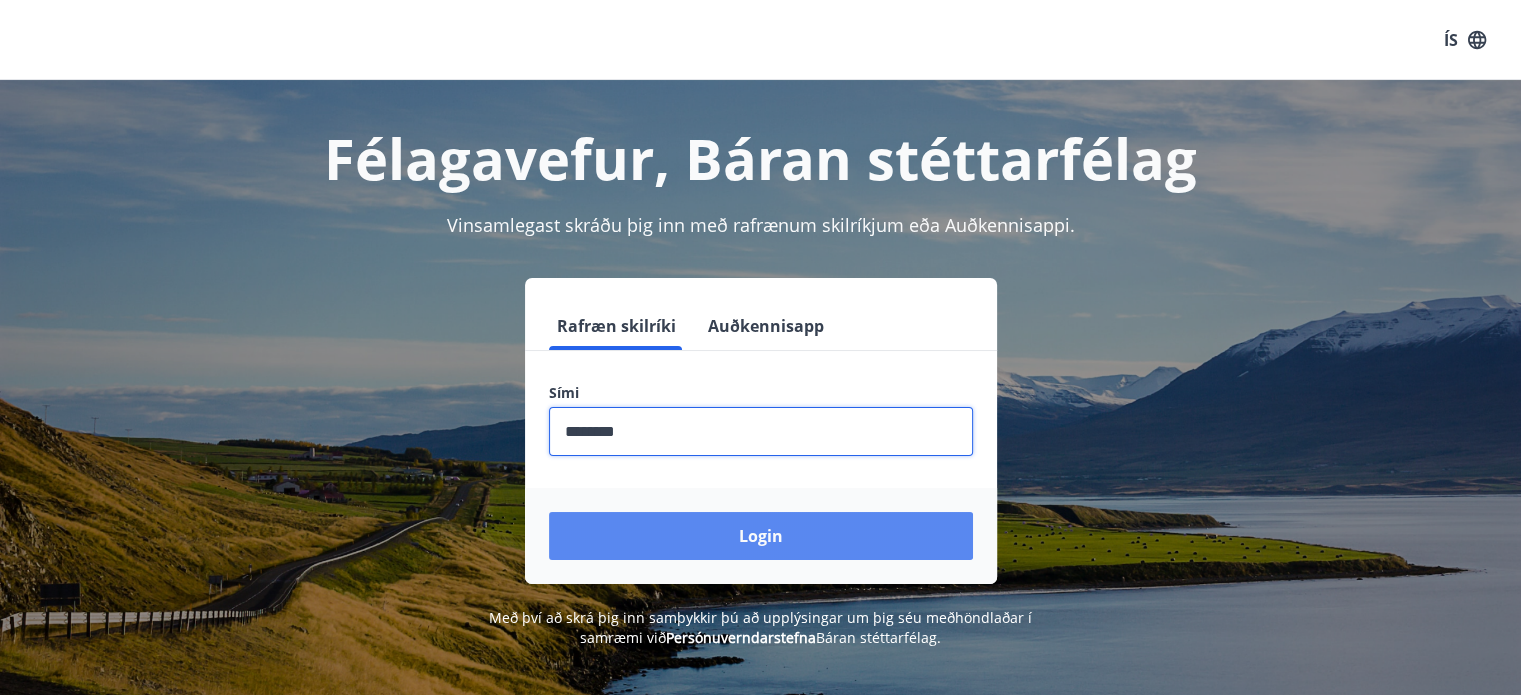 type on "********" 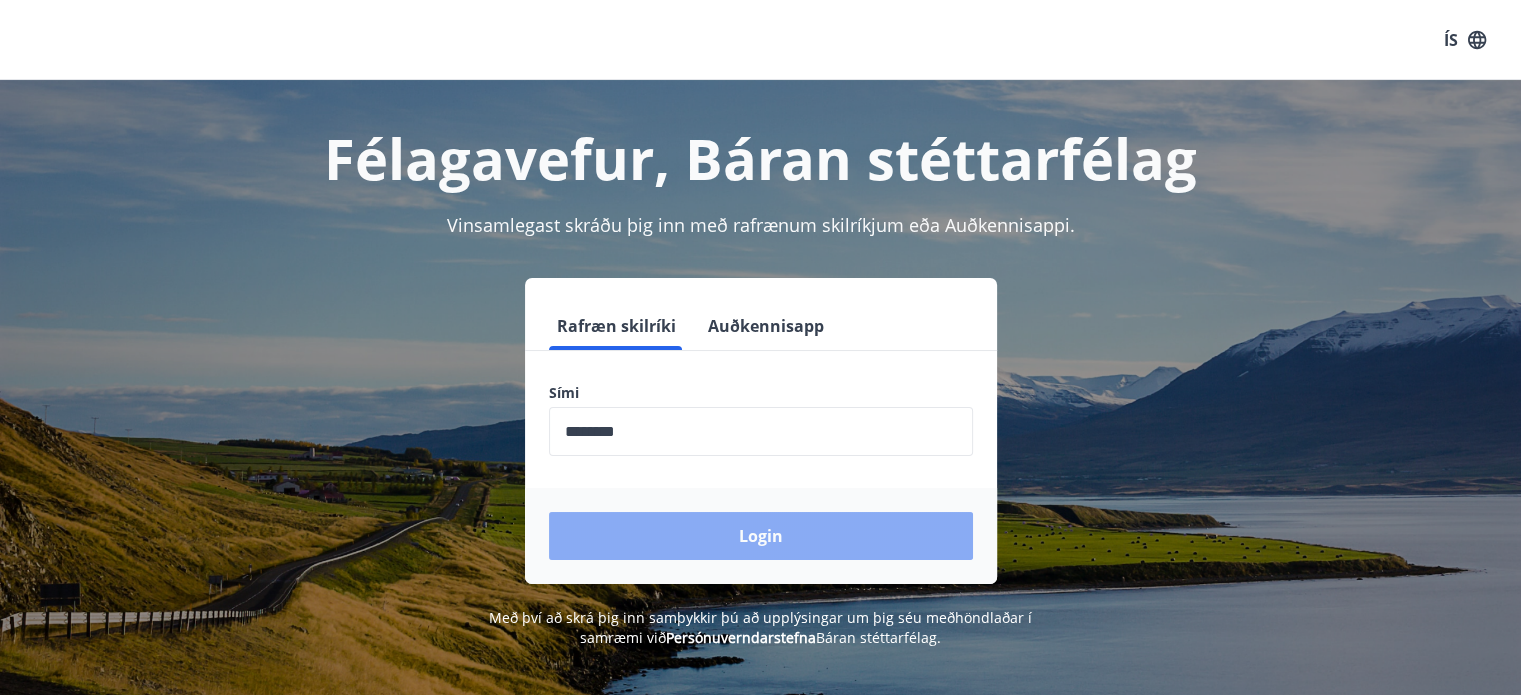 click on "Login" at bounding box center (761, 536) 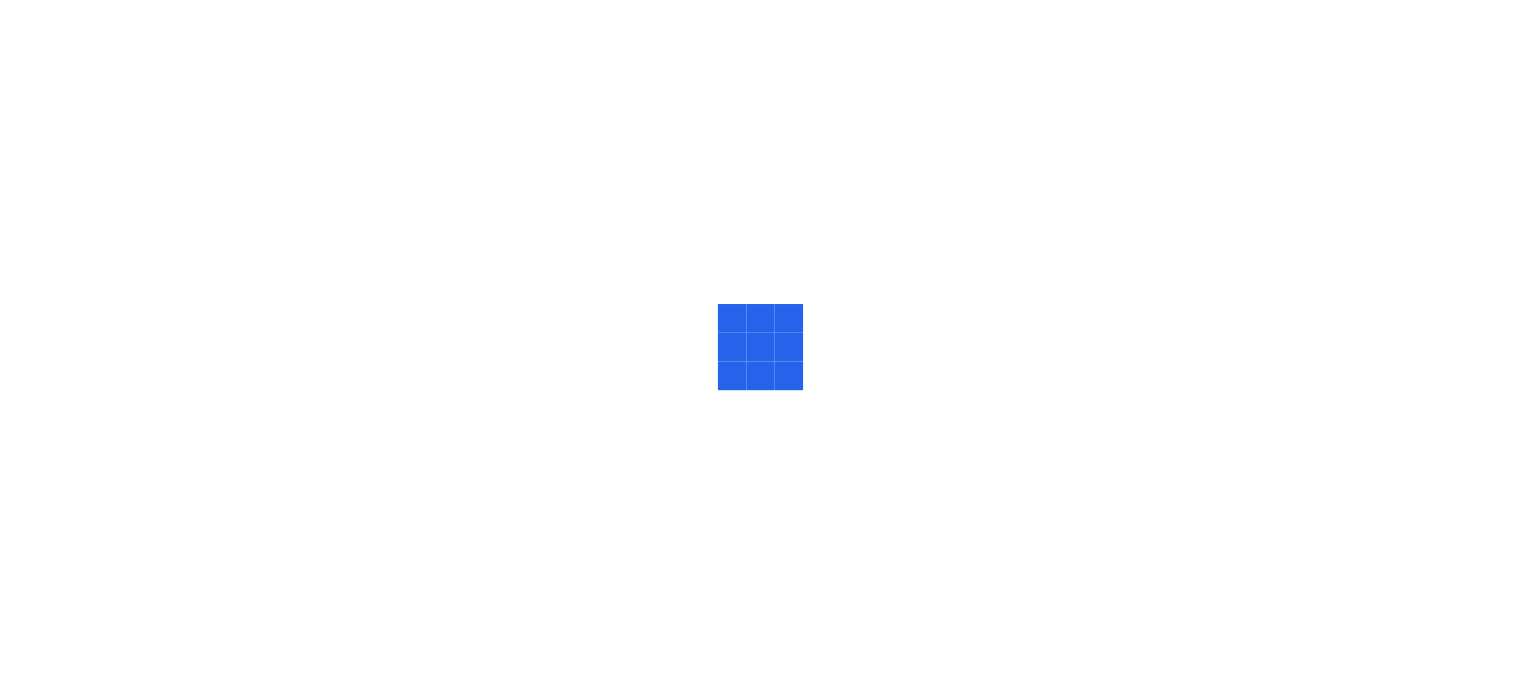 scroll, scrollTop: 0, scrollLeft: 0, axis: both 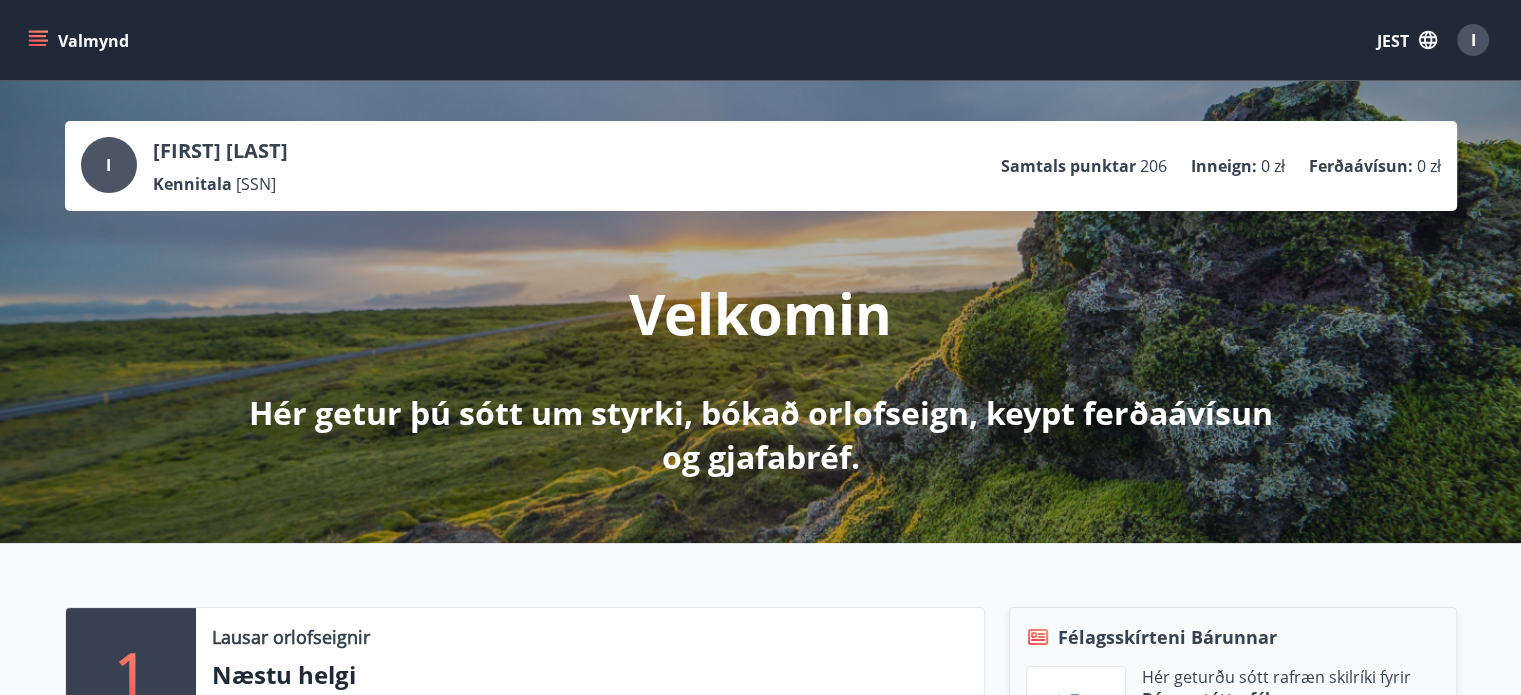 click 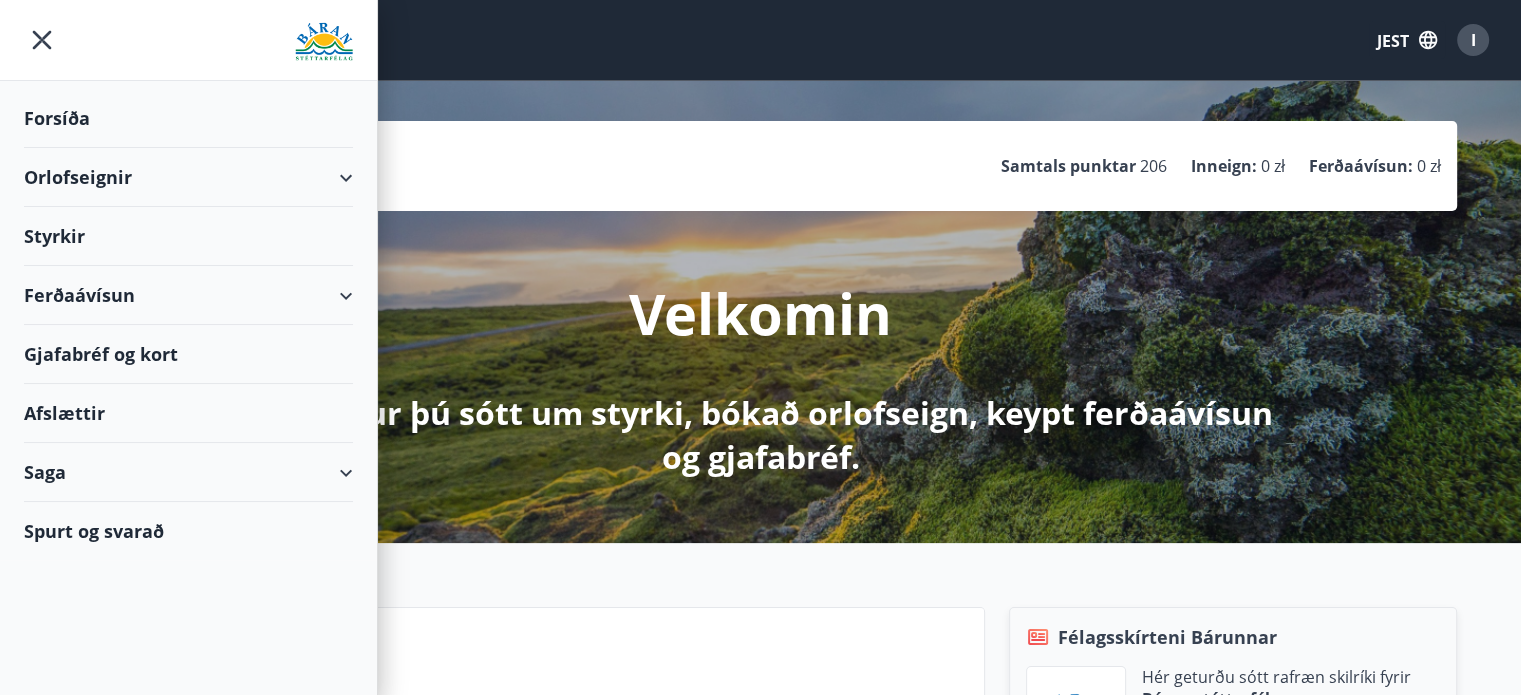 click on "Styrkir" at bounding box center [57, 118] 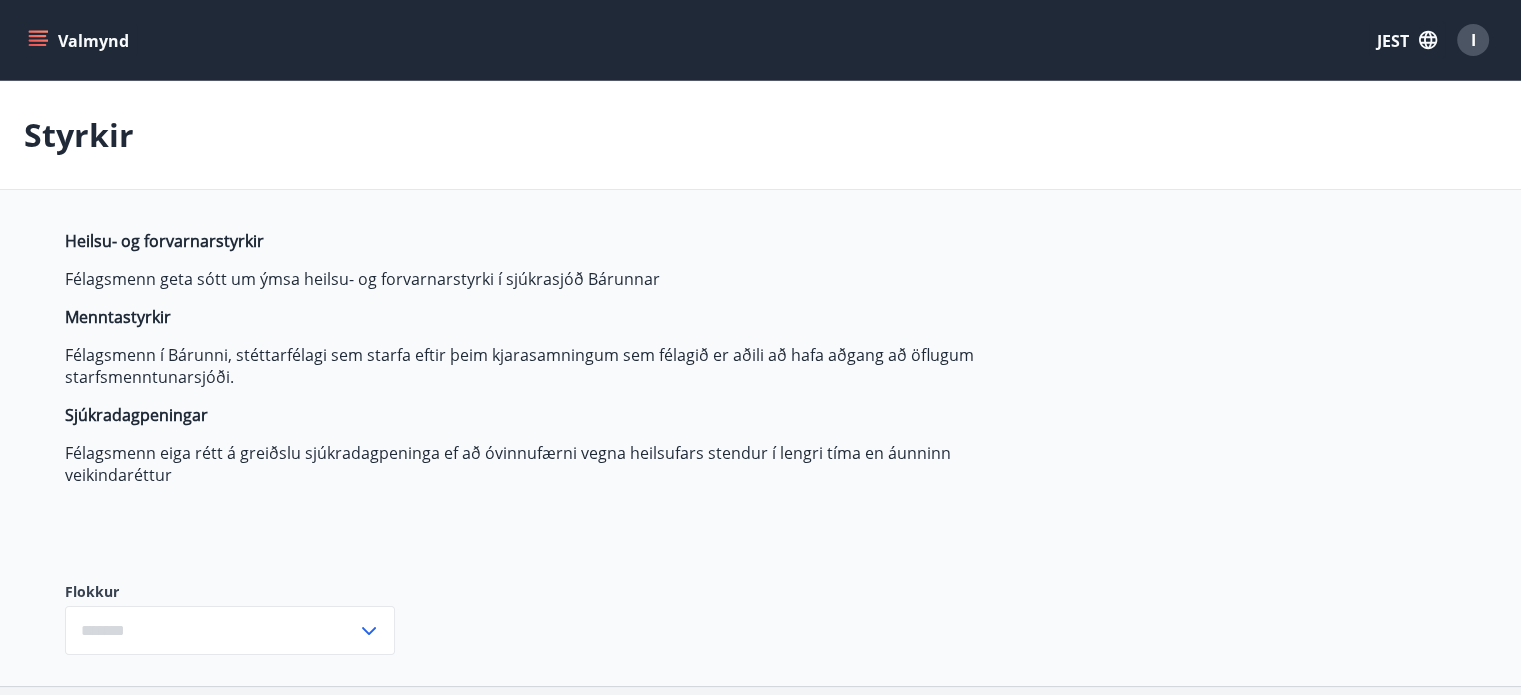type on "***" 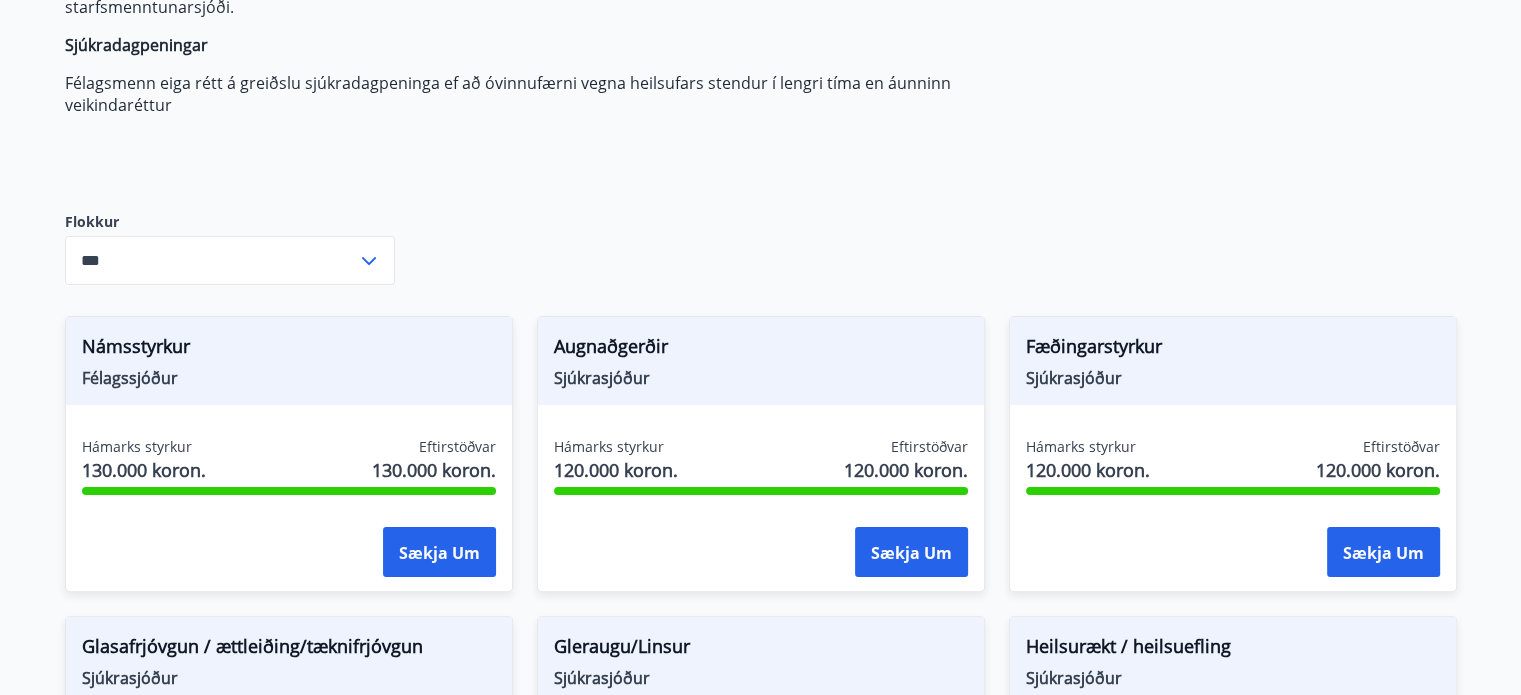 scroll, scrollTop: 400, scrollLeft: 0, axis: vertical 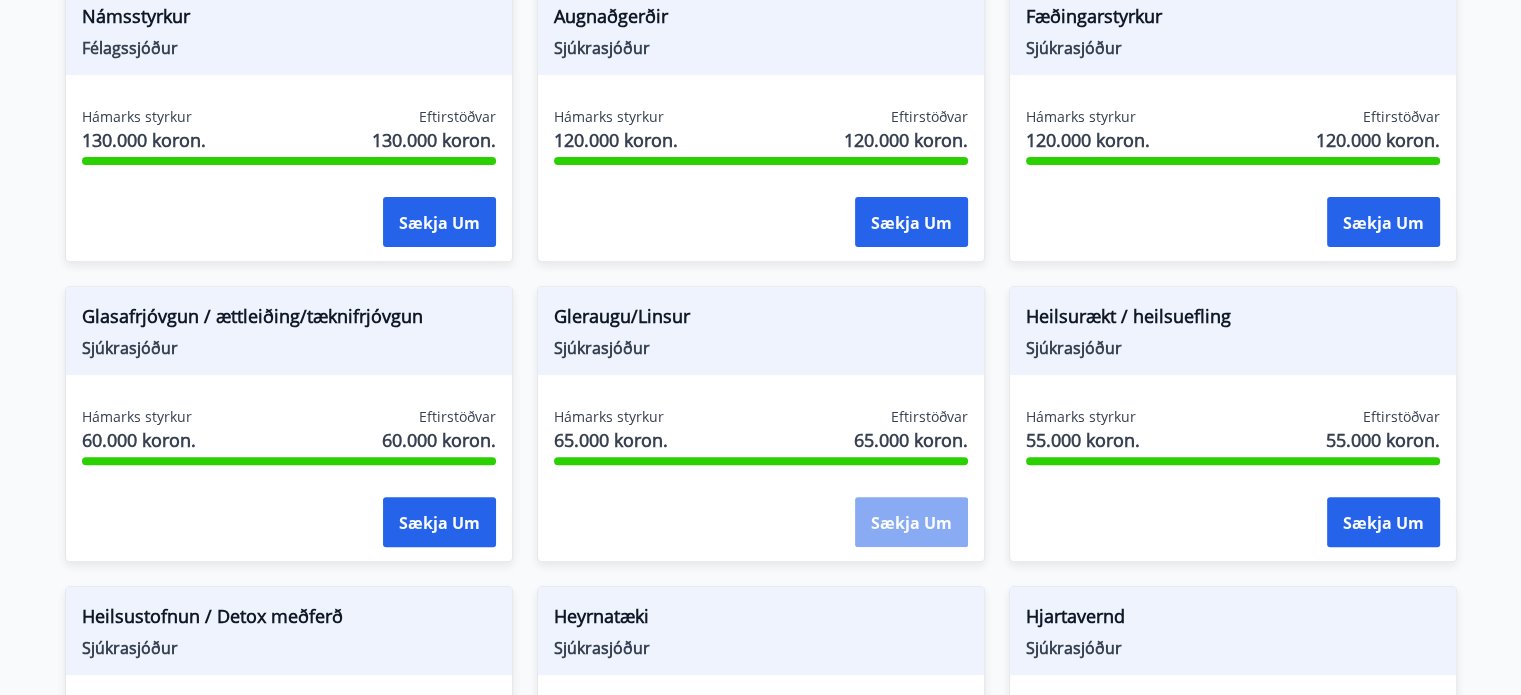 click on "Sækja um" at bounding box center (911, 523) 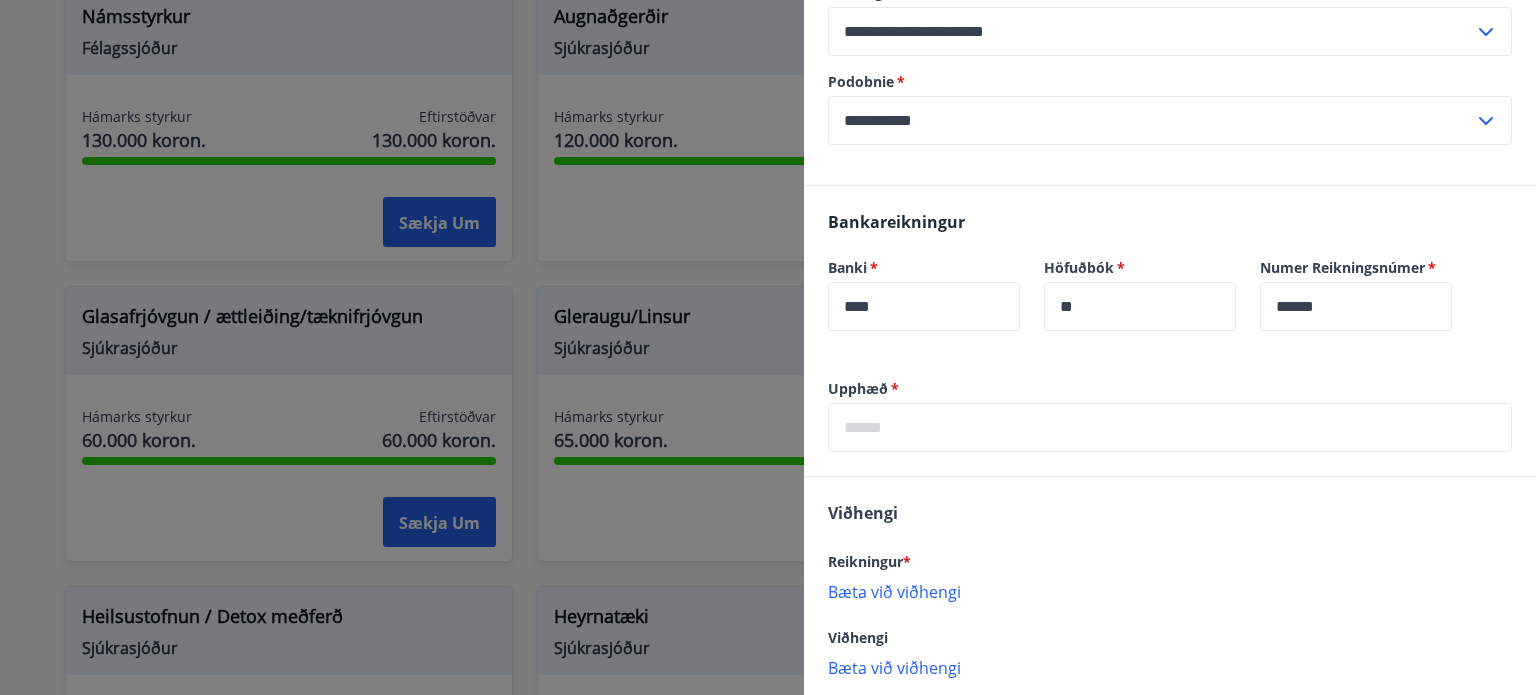 scroll, scrollTop: 397, scrollLeft: 0, axis: vertical 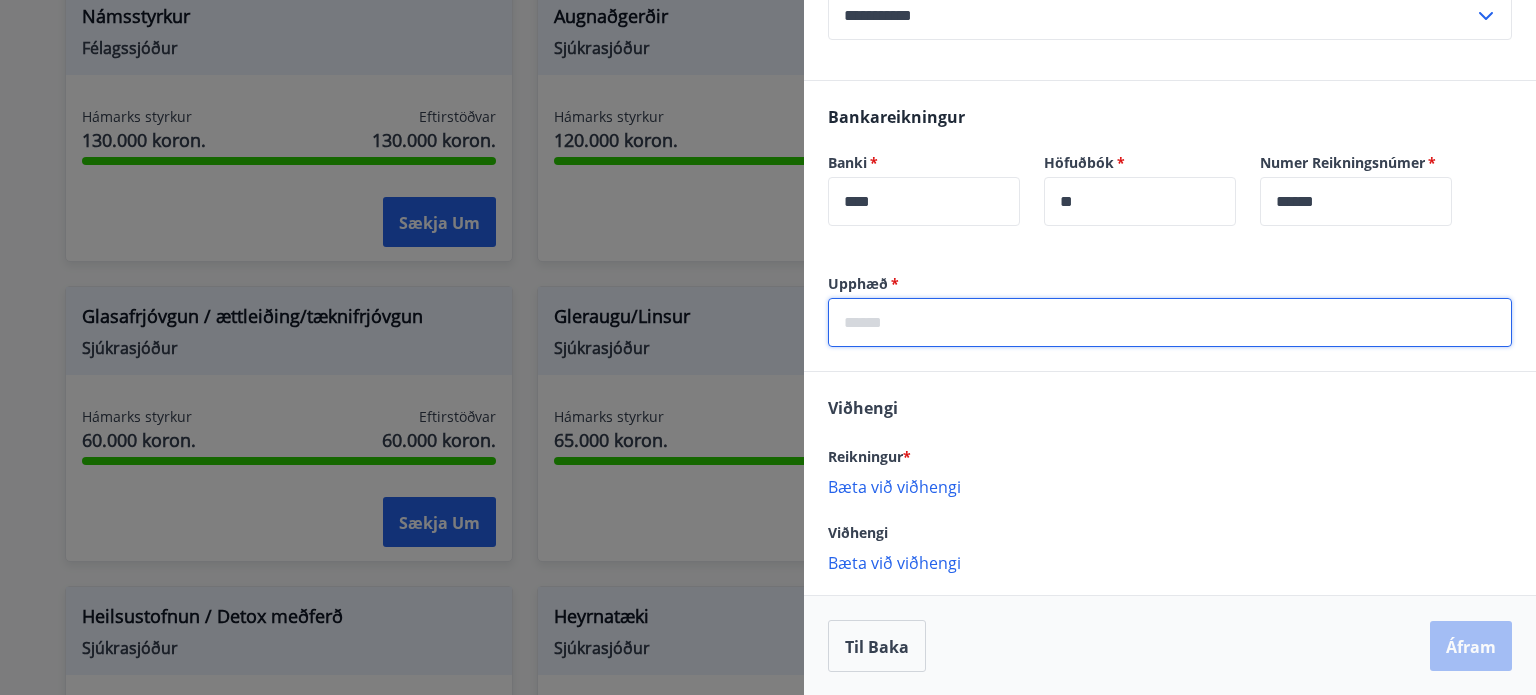 click at bounding box center [1170, 322] 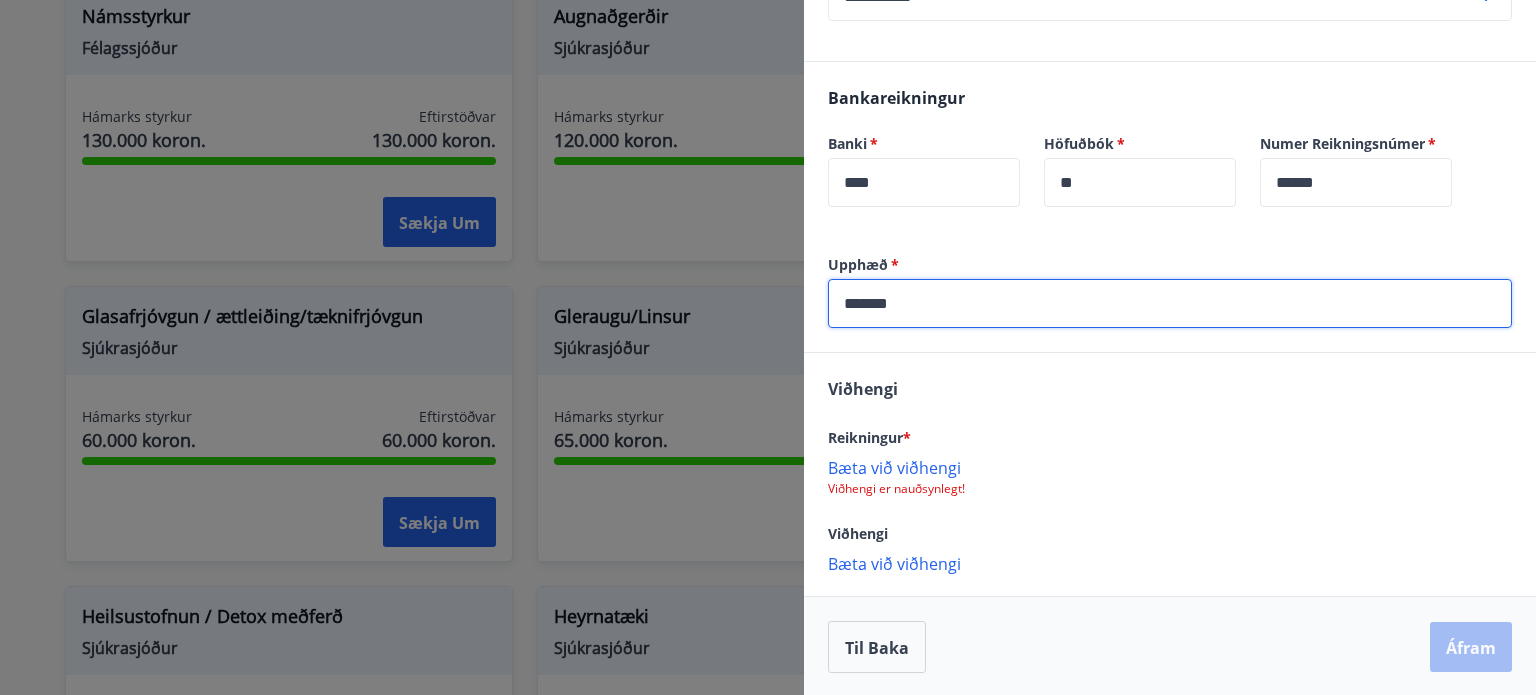 scroll, scrollTop: 417, scrollLeft: 0, axis: vertical 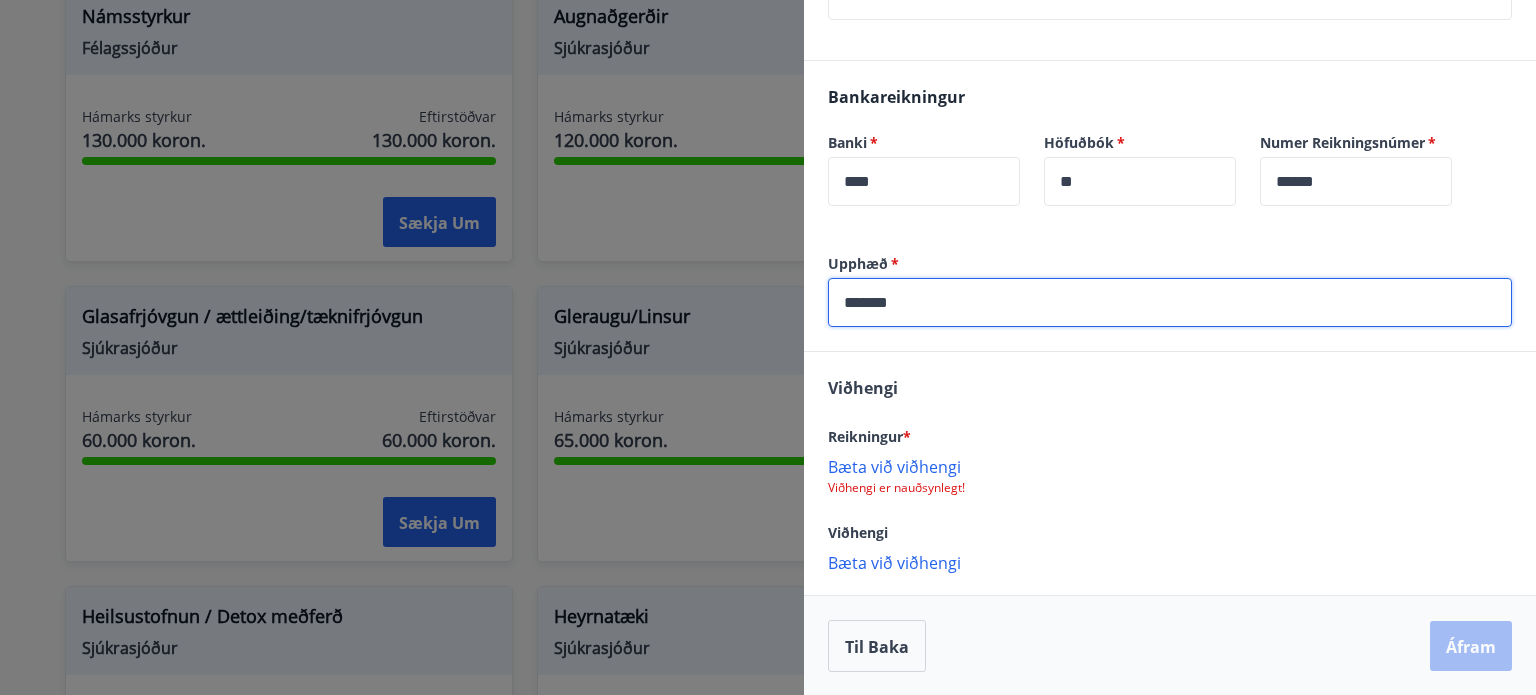 click on "Reikningur  *   Bæta við viðhengi Viðhengi er nauðsynlegt!" at bounding box center [1170, 460] 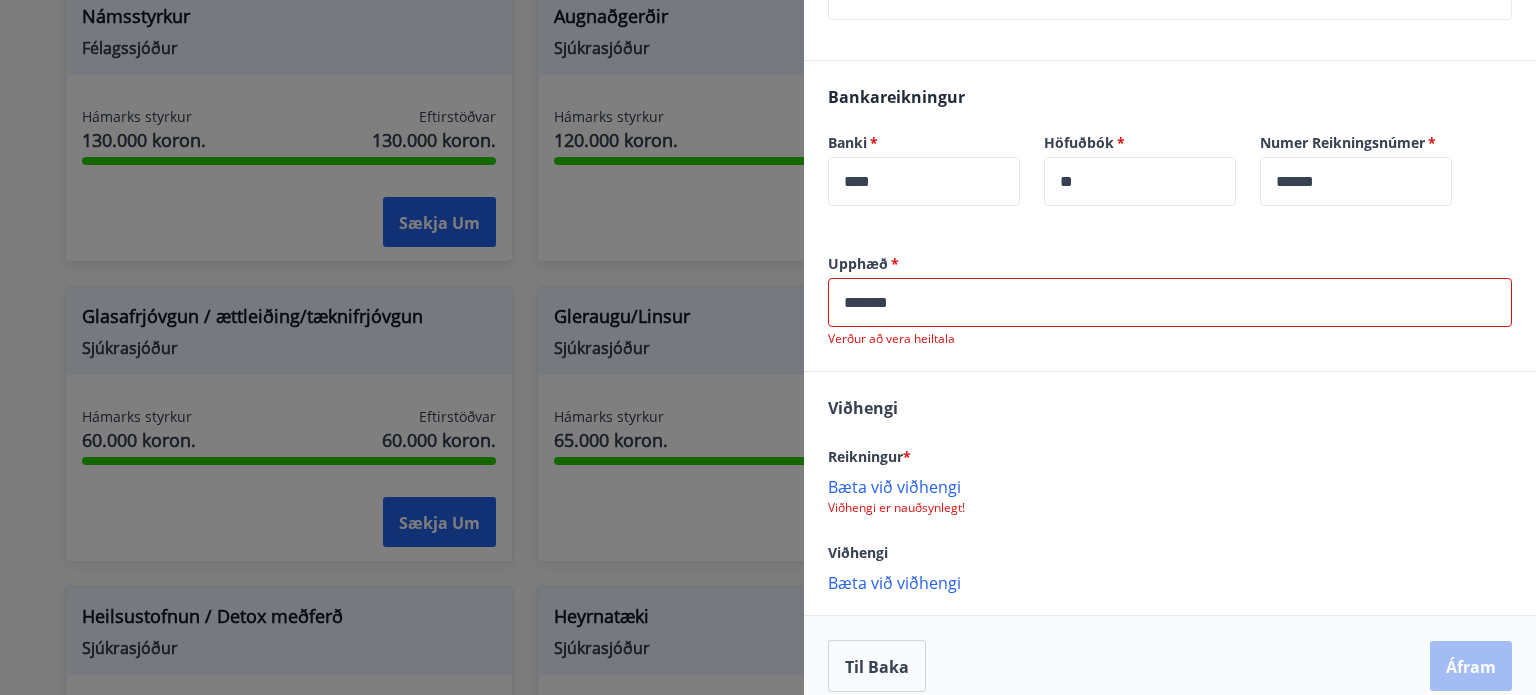 click on "*******" at bounding box center (1170, 302) 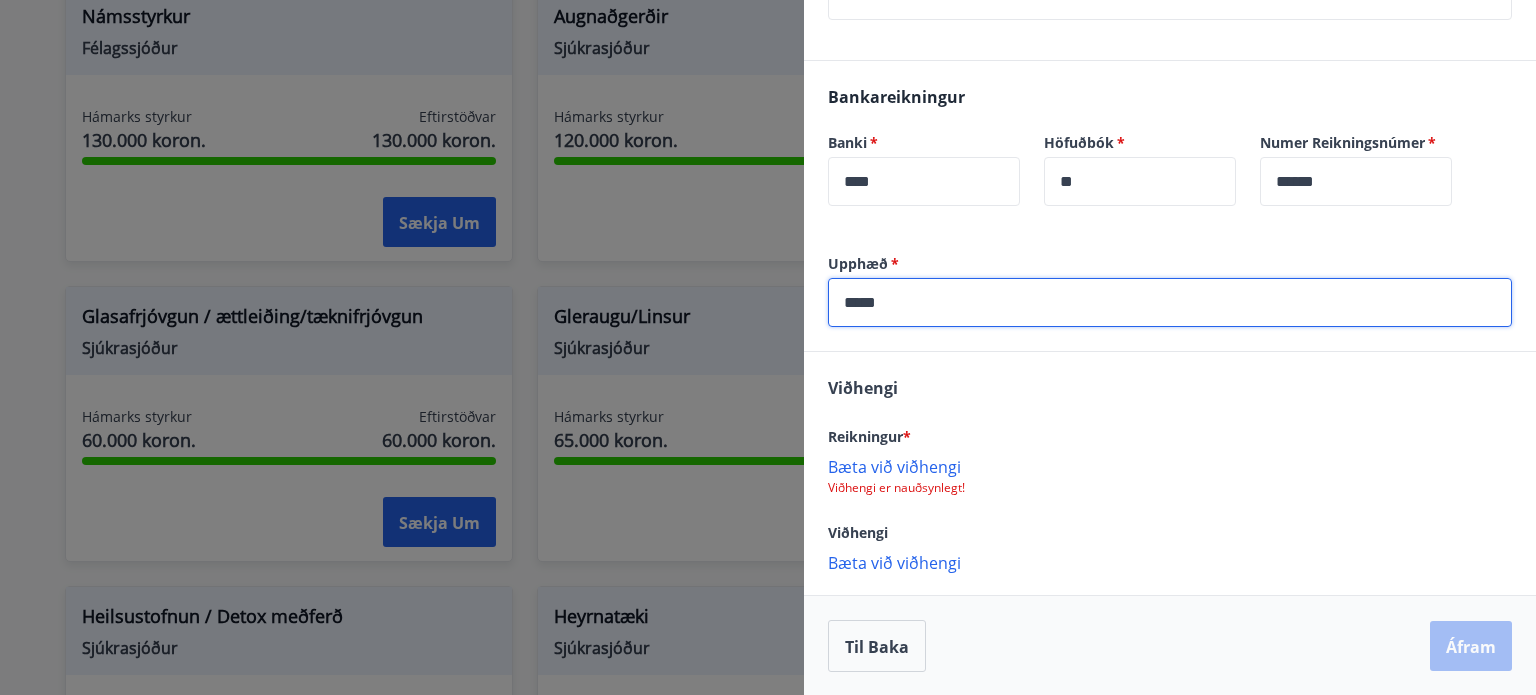 type on "*****" 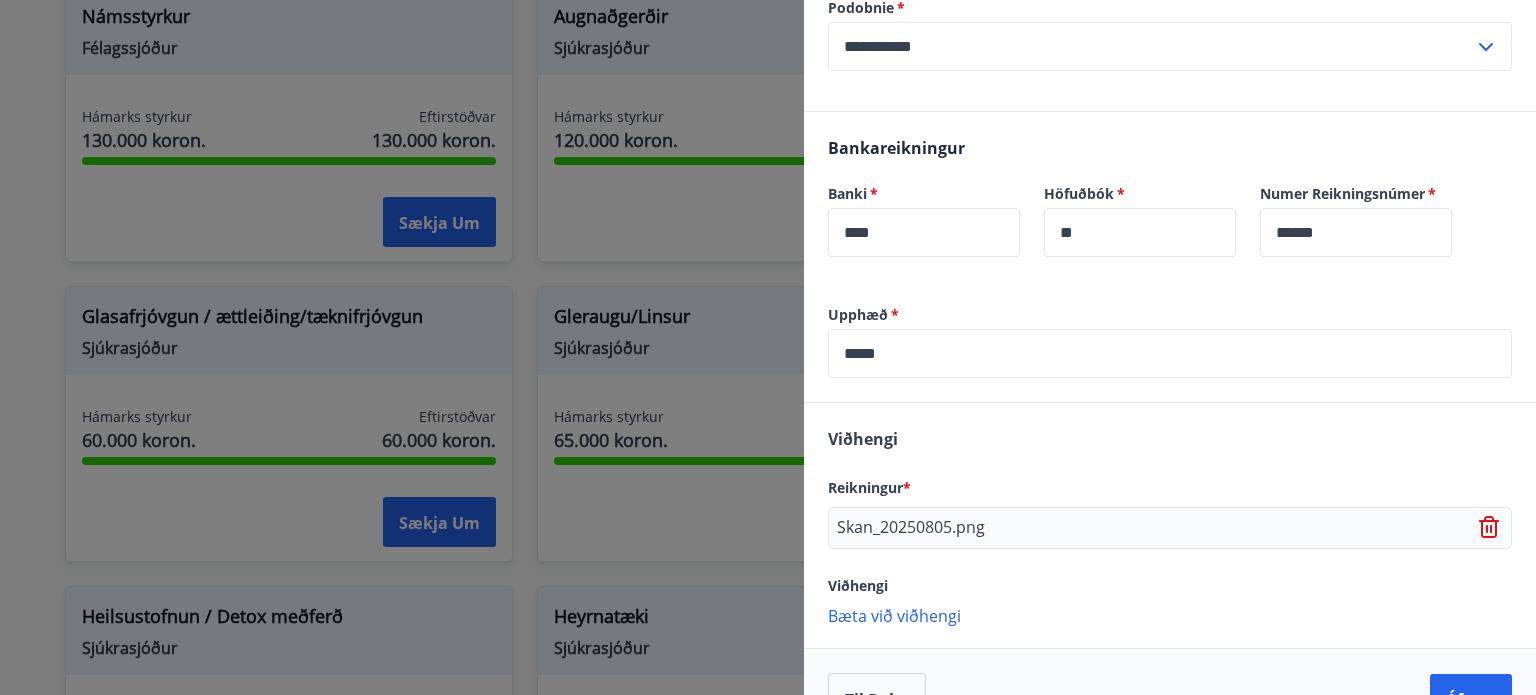 scroll, scrollTop: 419, scrollLeft: 0, axis: vertical 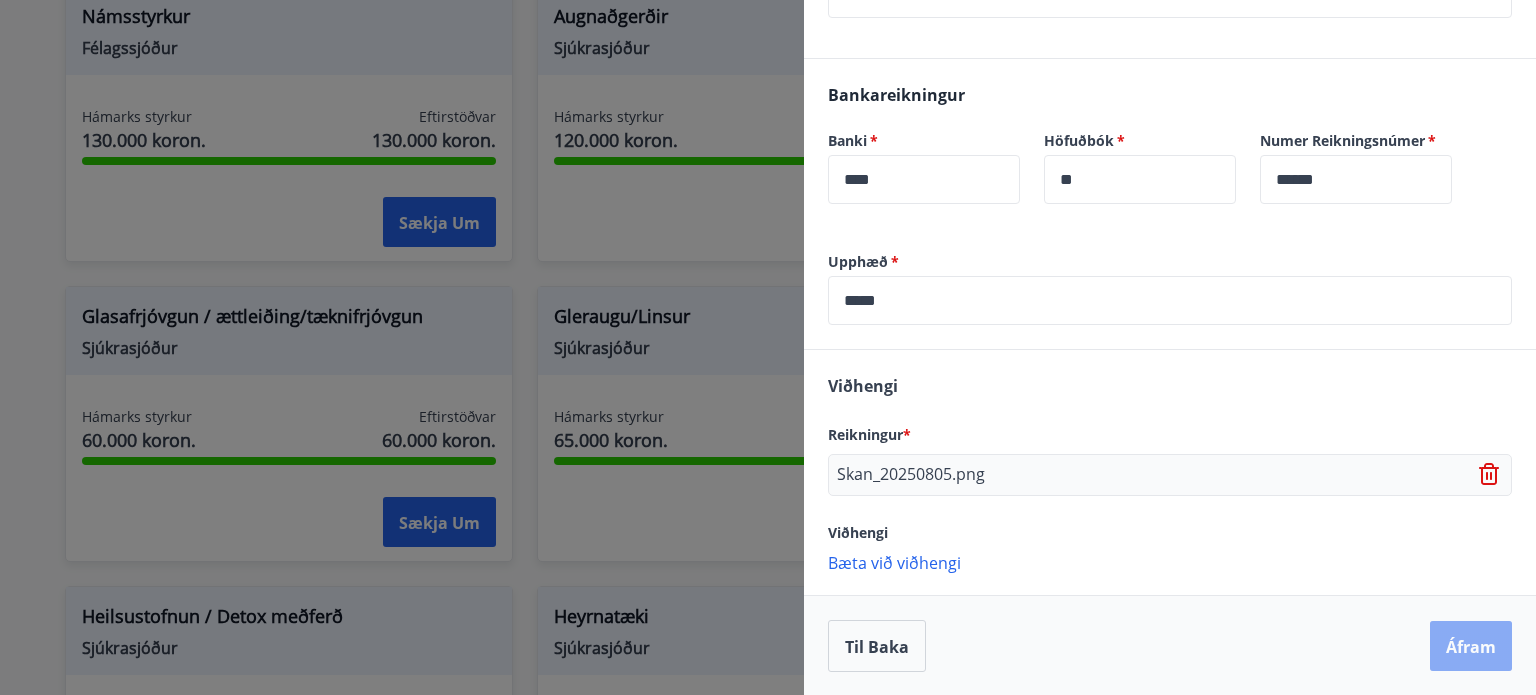 click on "Áfram" at bounding box center (1471, 647) 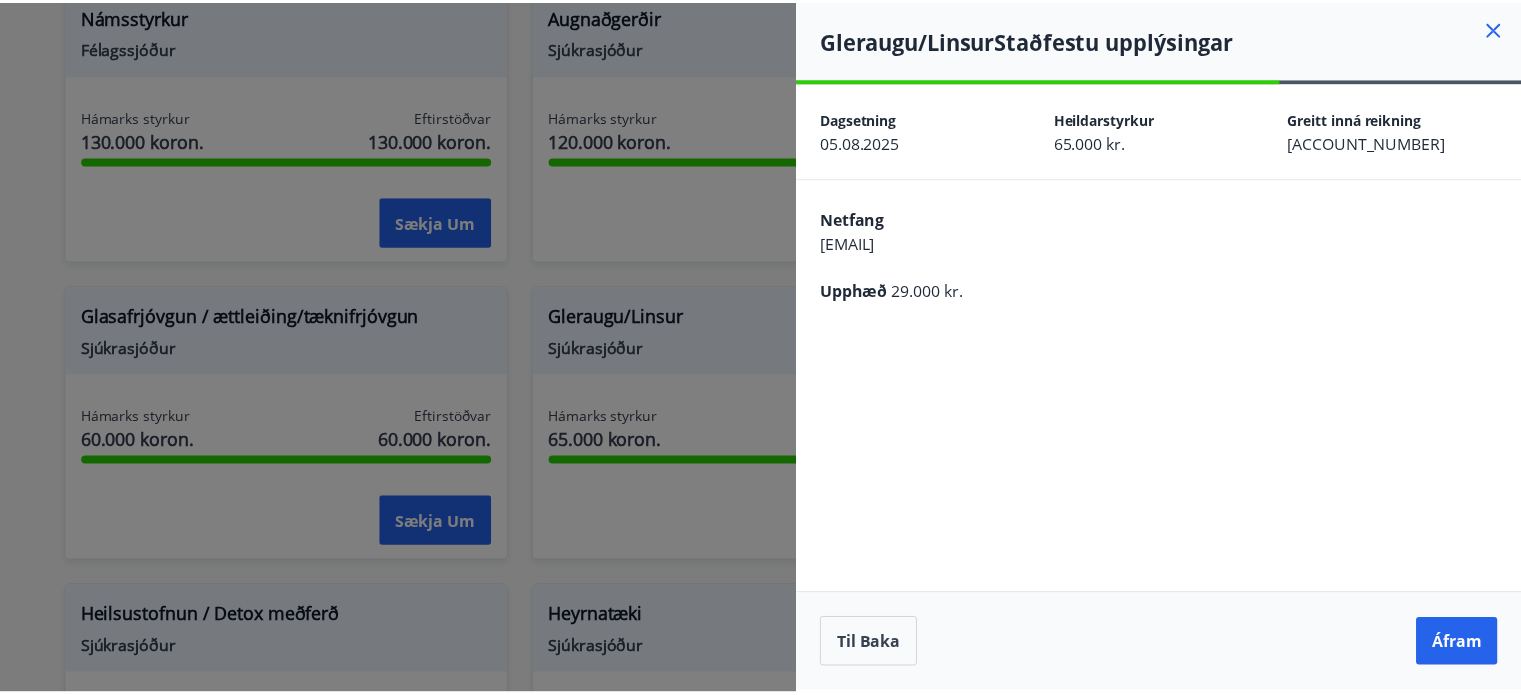 scroll, scrollTop: 0, scrollLeft: 0, axis: both 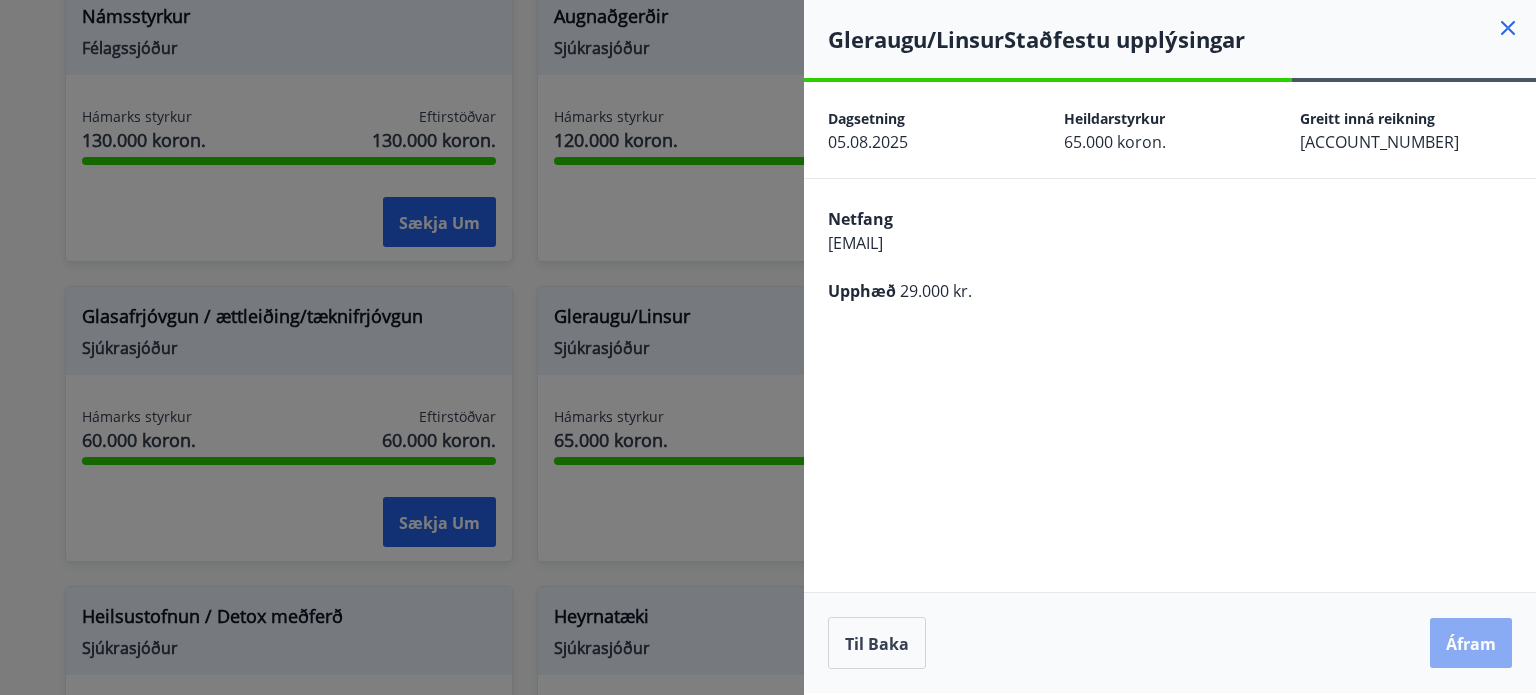 click on "Áfram" at bounding box center (1471, 644) 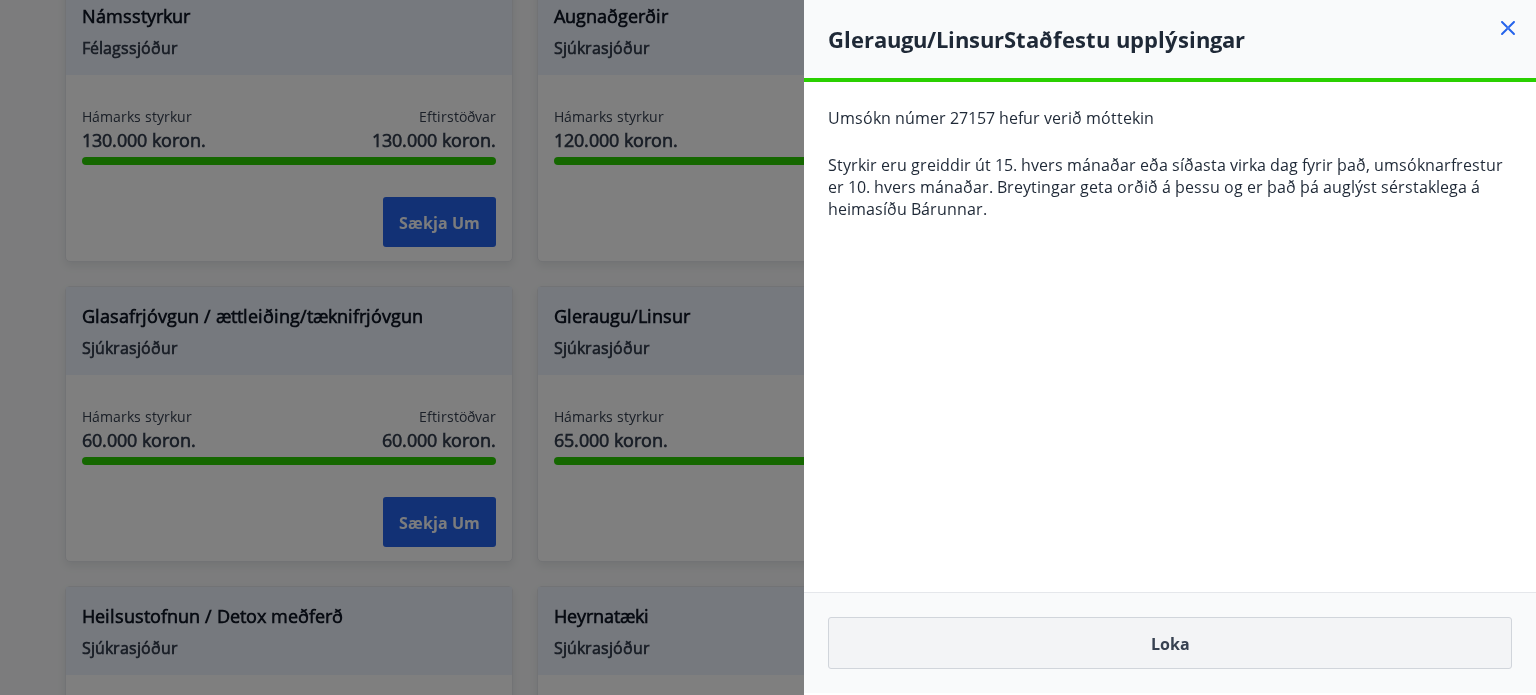 click on "Loka" at bounding box center (1170, 643) 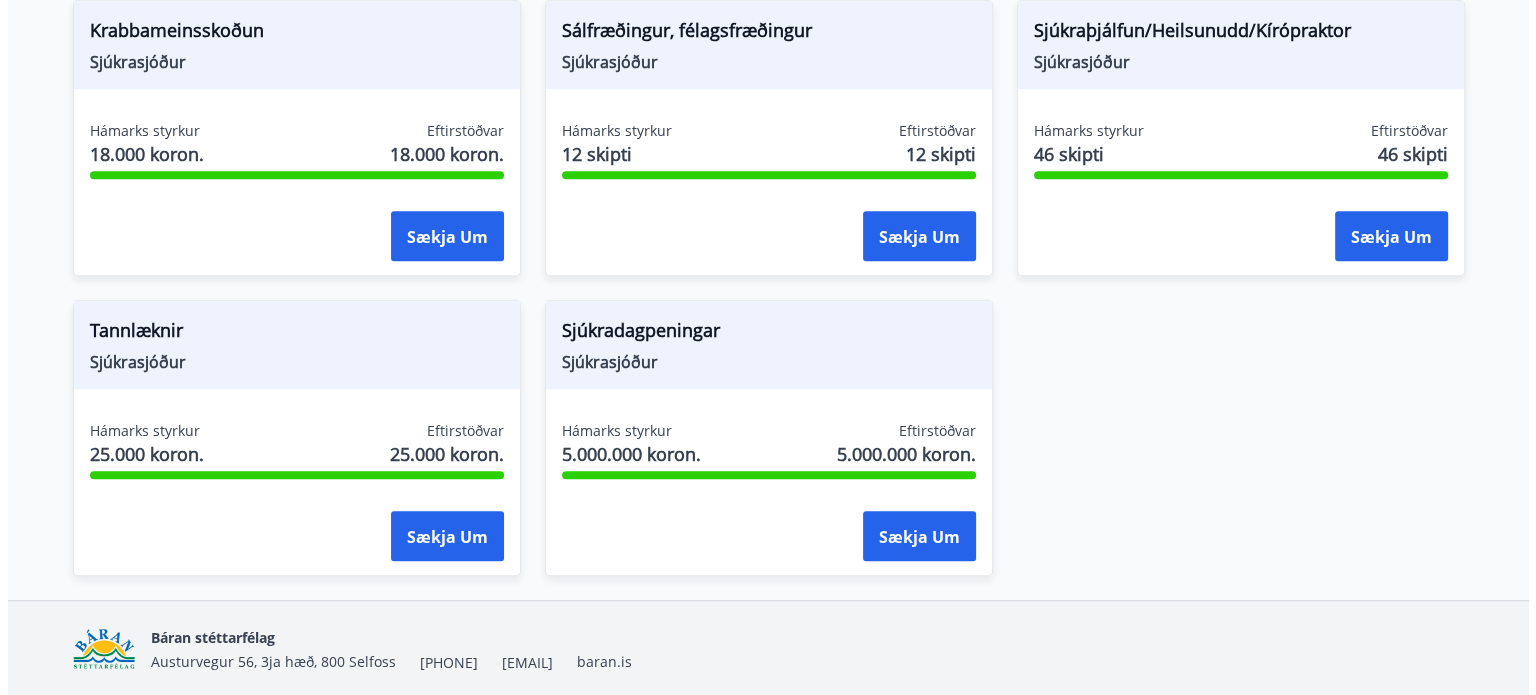 scroll, scrollTop: 1600, scrollLeft: 0, axis: vertical 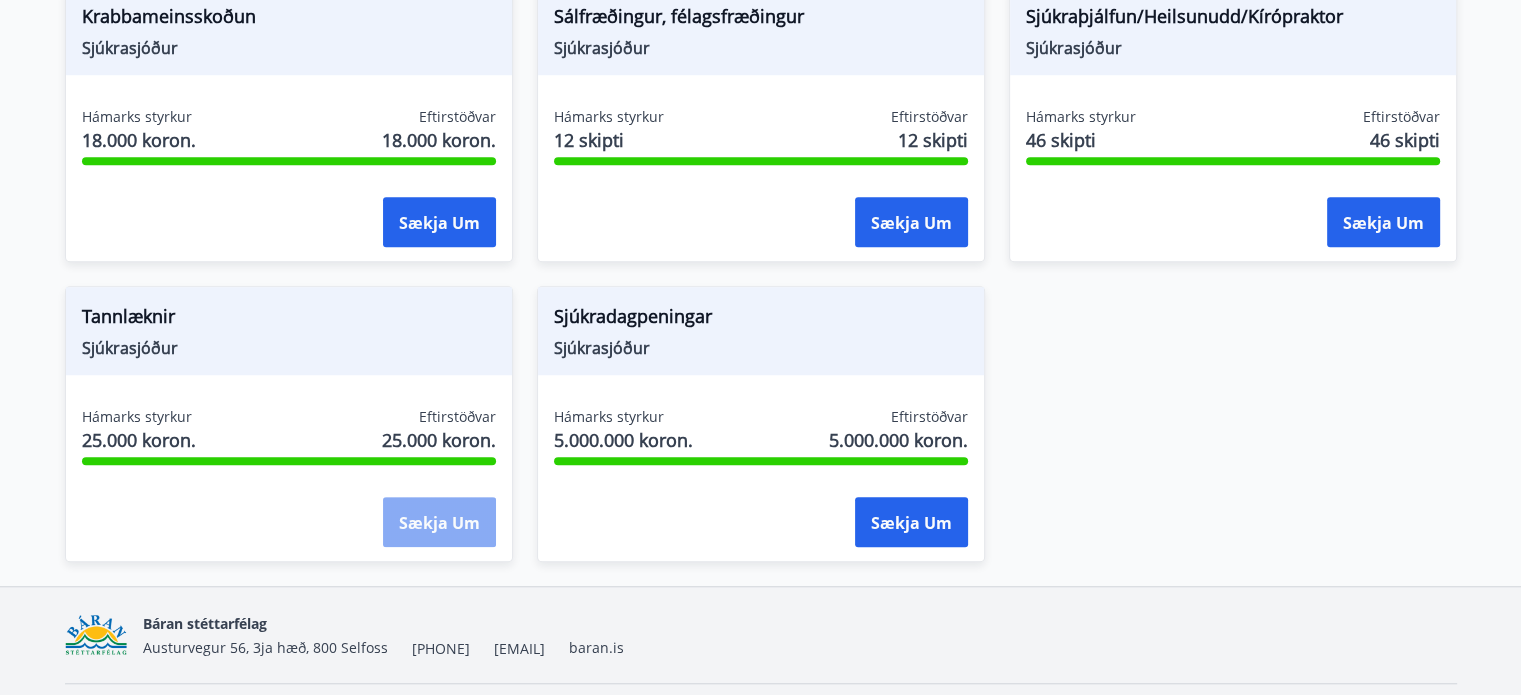 click on "Sækja um" at bounding box center [439, 523] 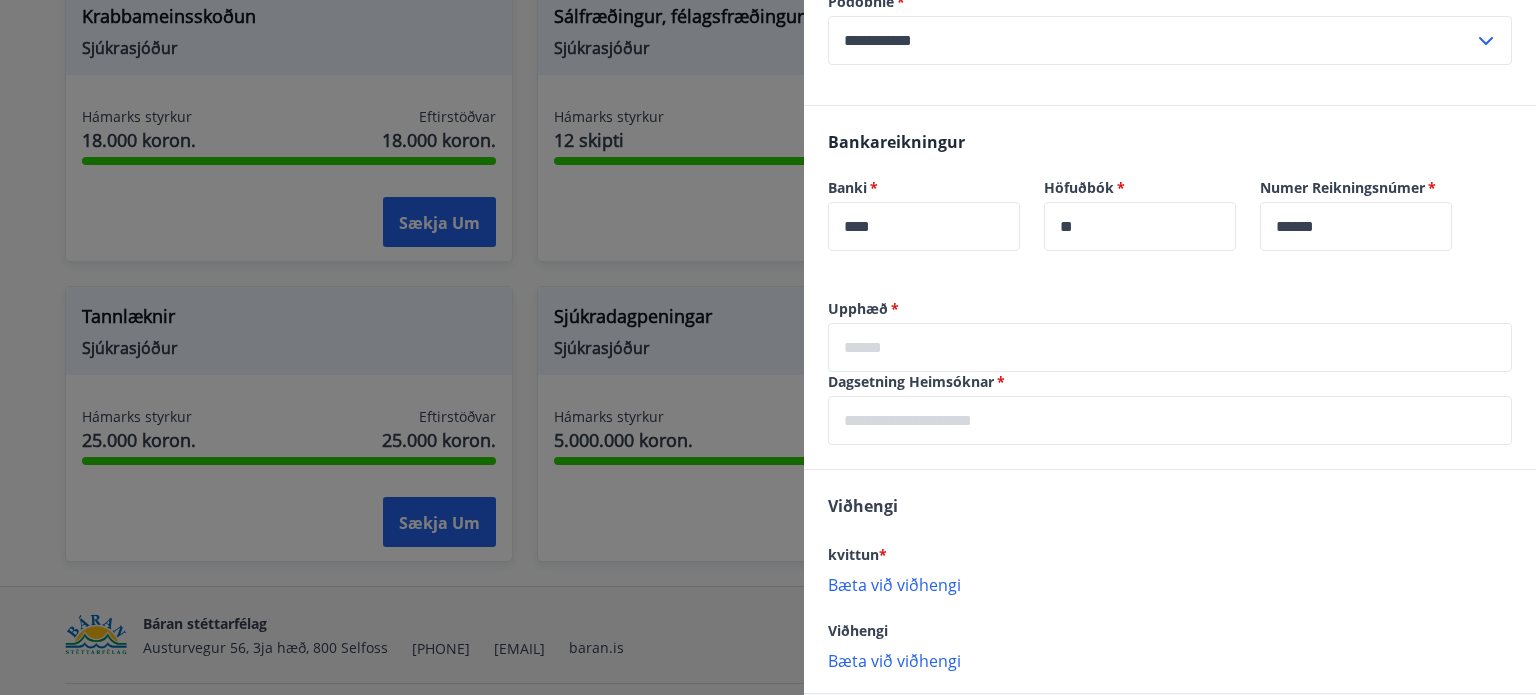 scroll, scrollTop: 370, scrollLeft: 0, axis: vertical 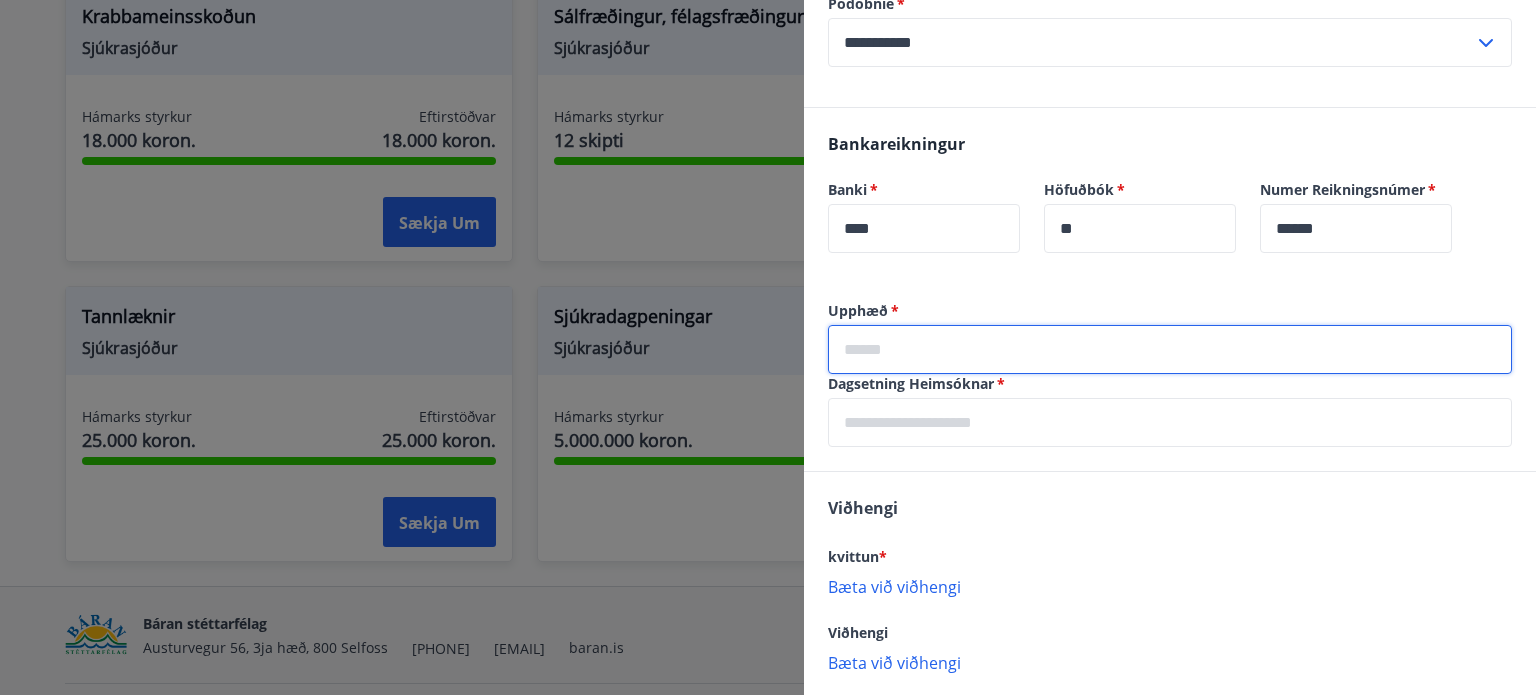 click at bounding box center [1170, 349] 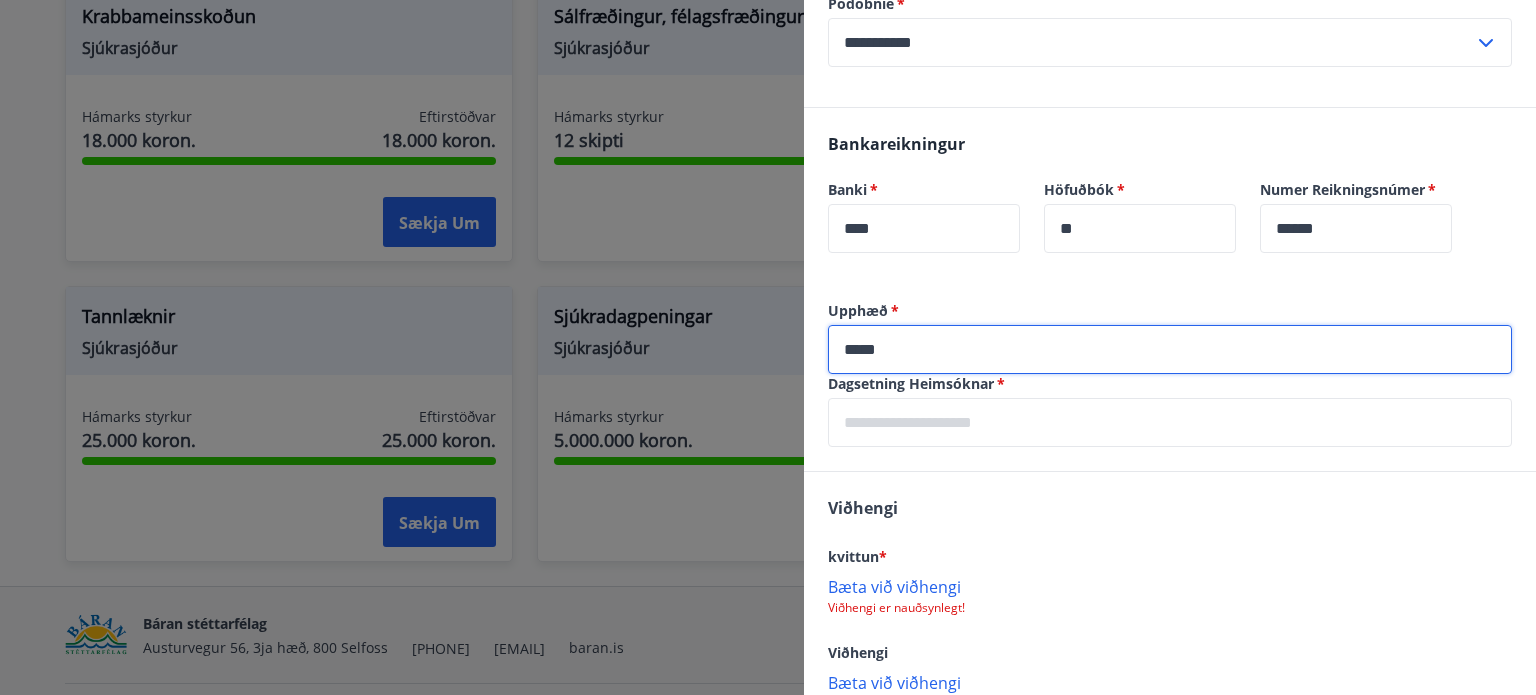 type on "*****" 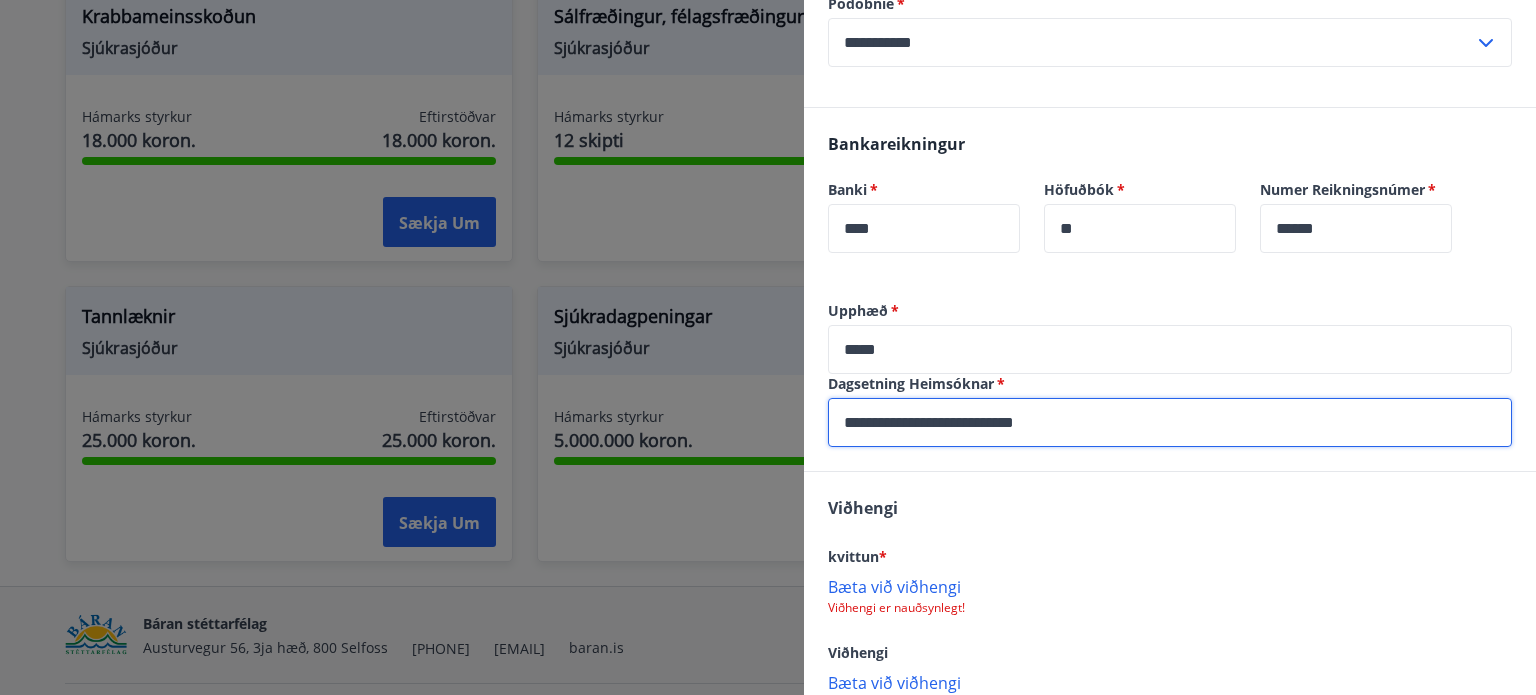 type on "**********" 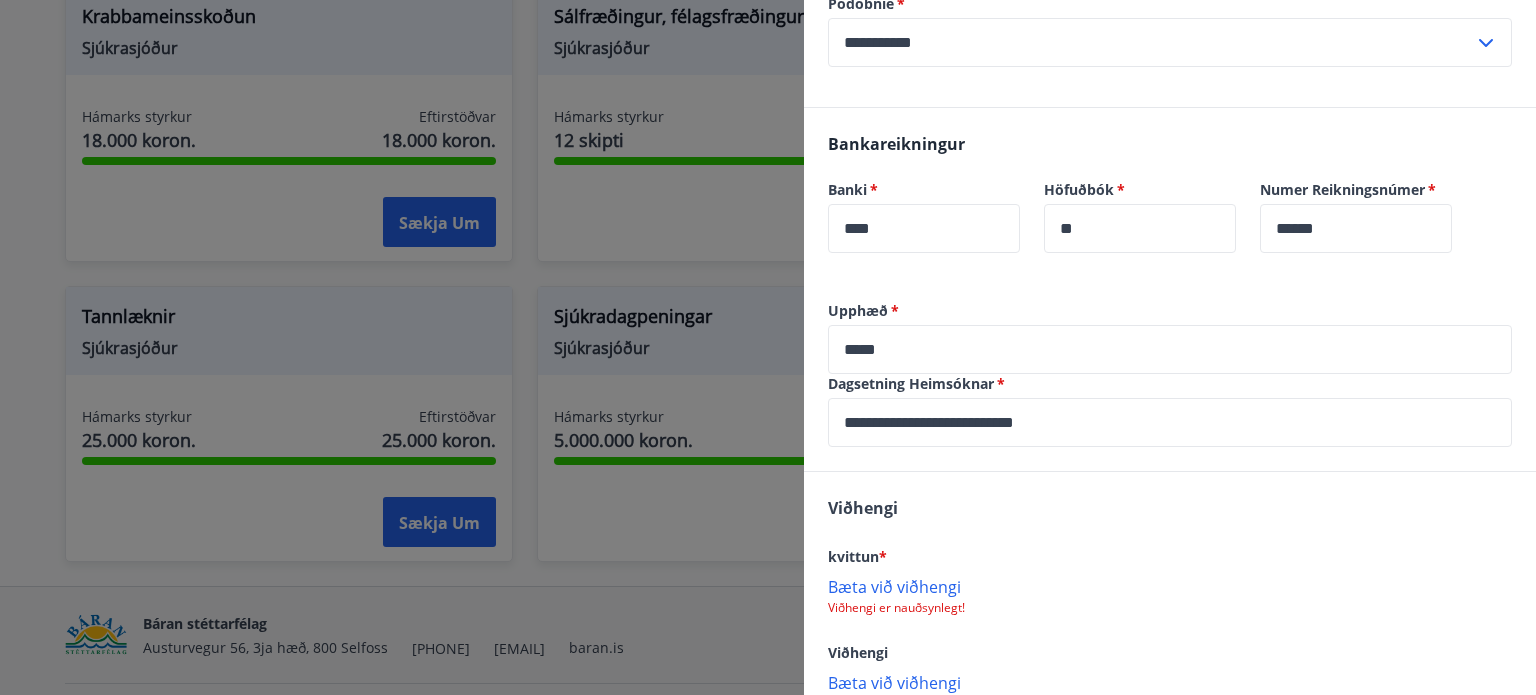 click on "Bæta við viðhengi" at bounding box center [894, 587] 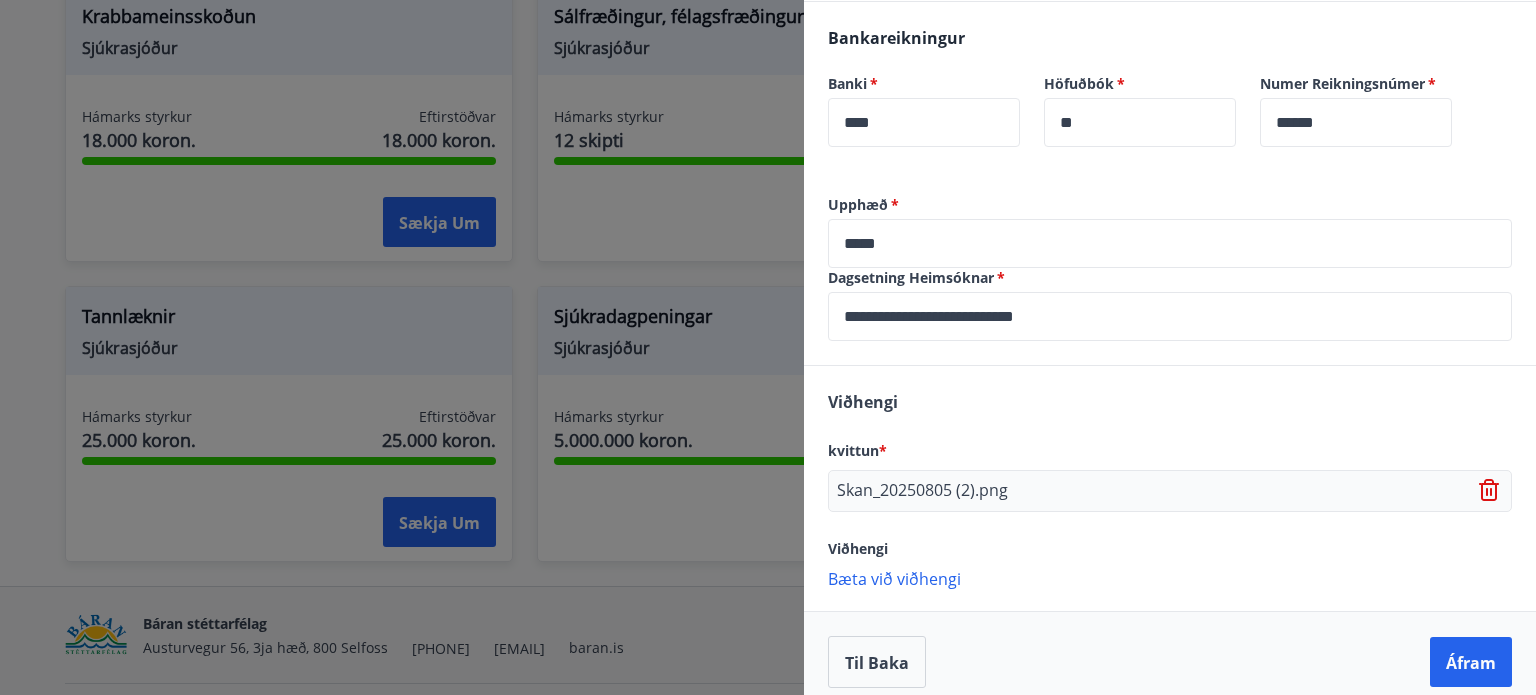 scroll, scrollTop: 492, scrollLeft: 0, axis: vertical 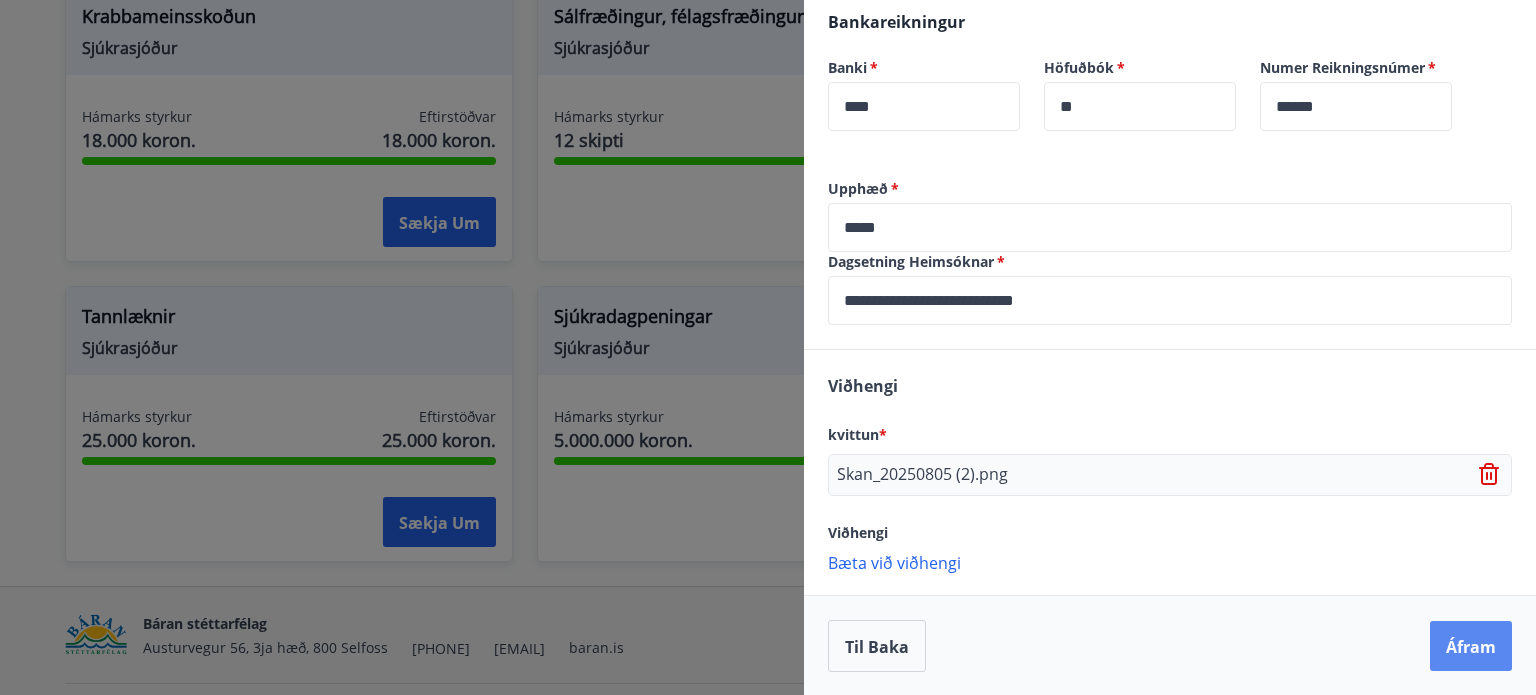 click on "Áfram" at bounding box center (1471, 647) 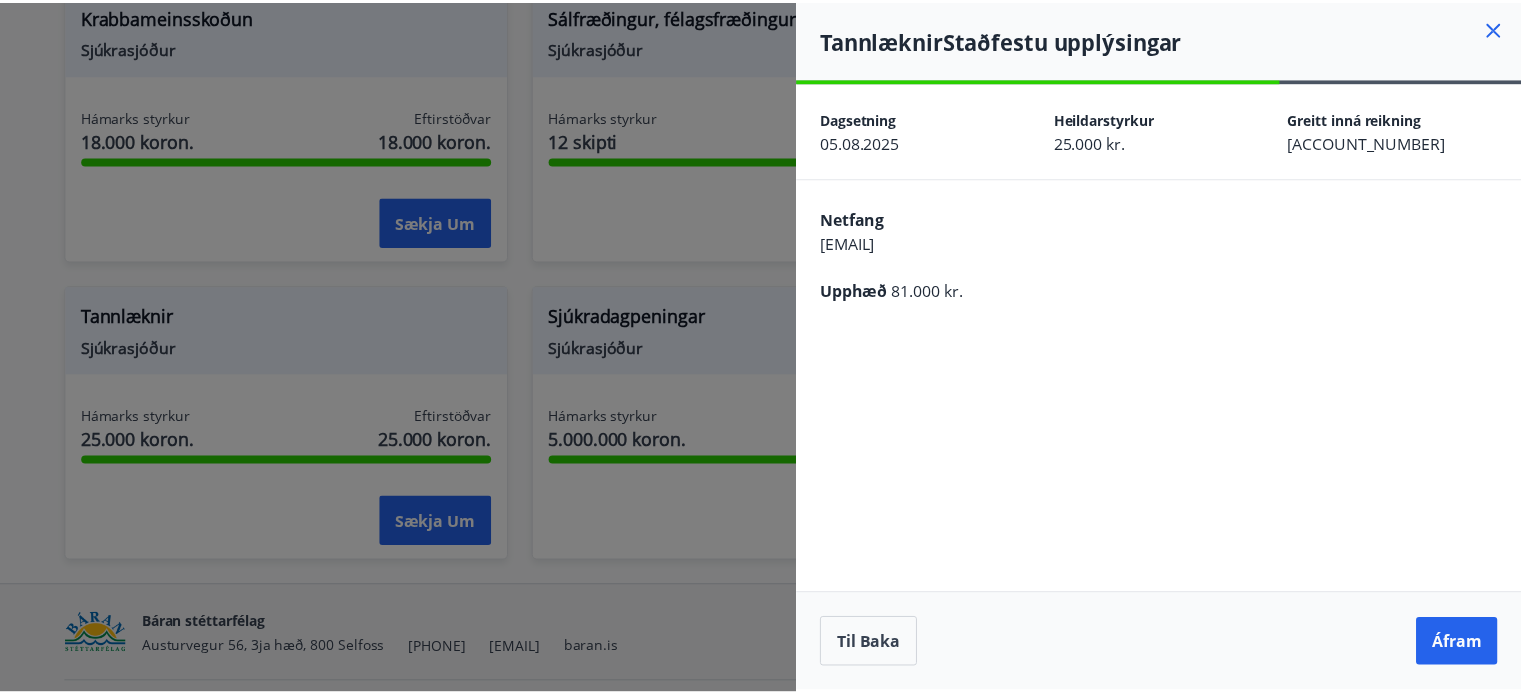 scroll, scrollTop: 0, scrollLeft: 0, axis: both 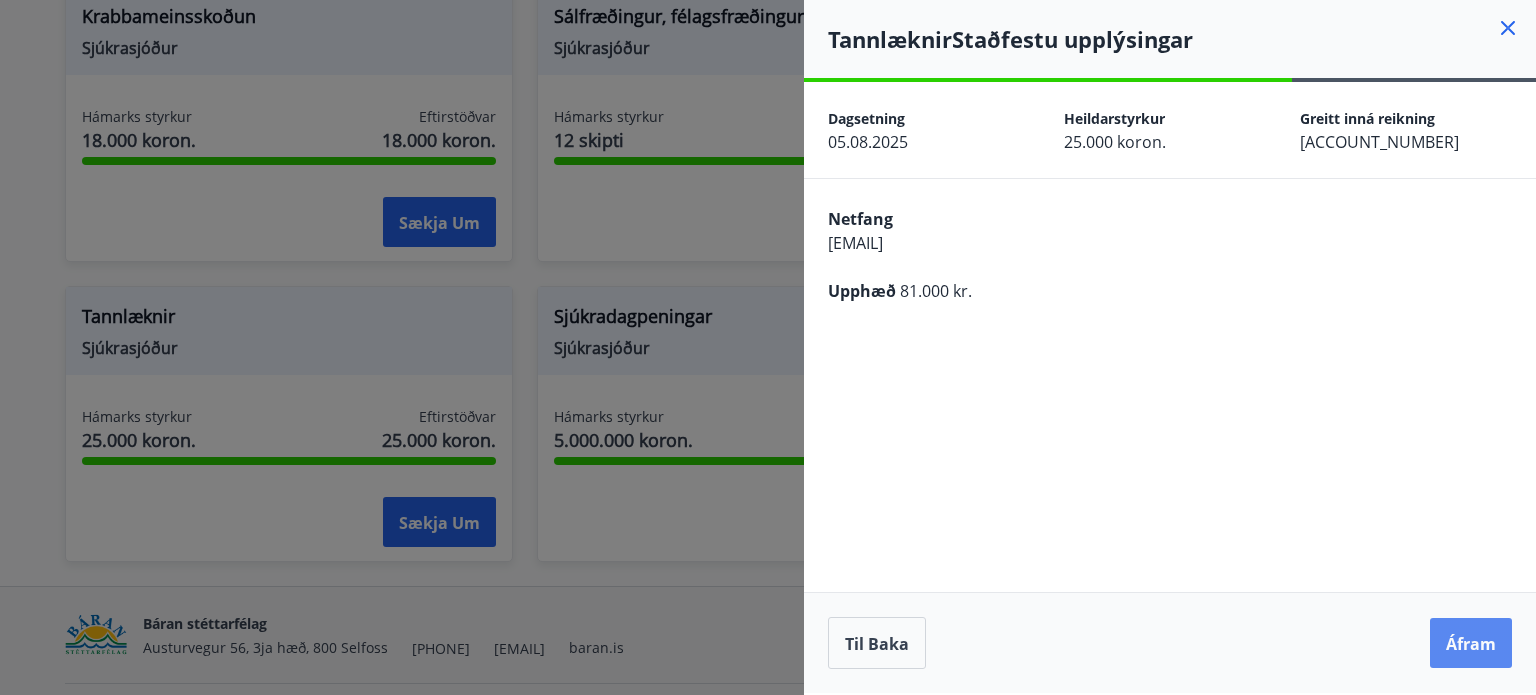 click on "Áfram" at bounding box center [1471, 644] 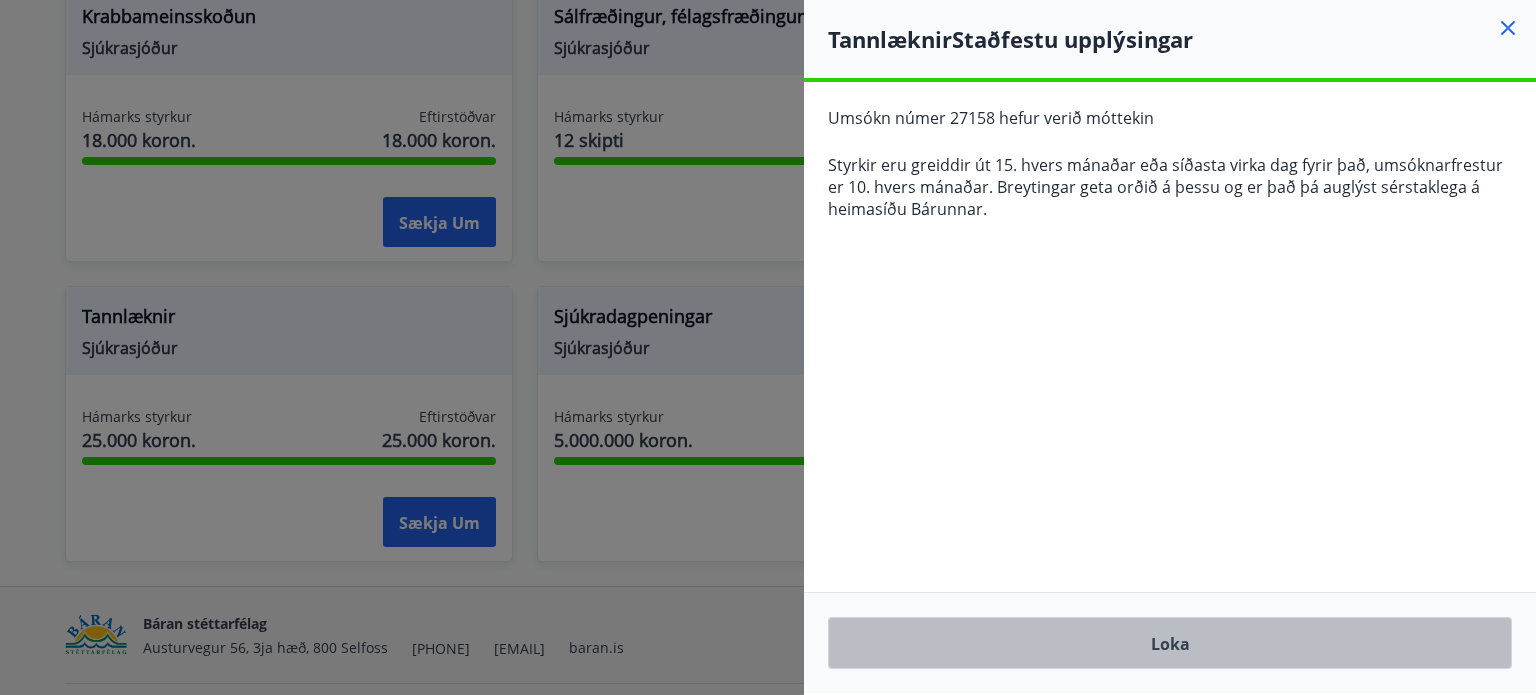 click on "Loka" at bounding box center (1170, 644) 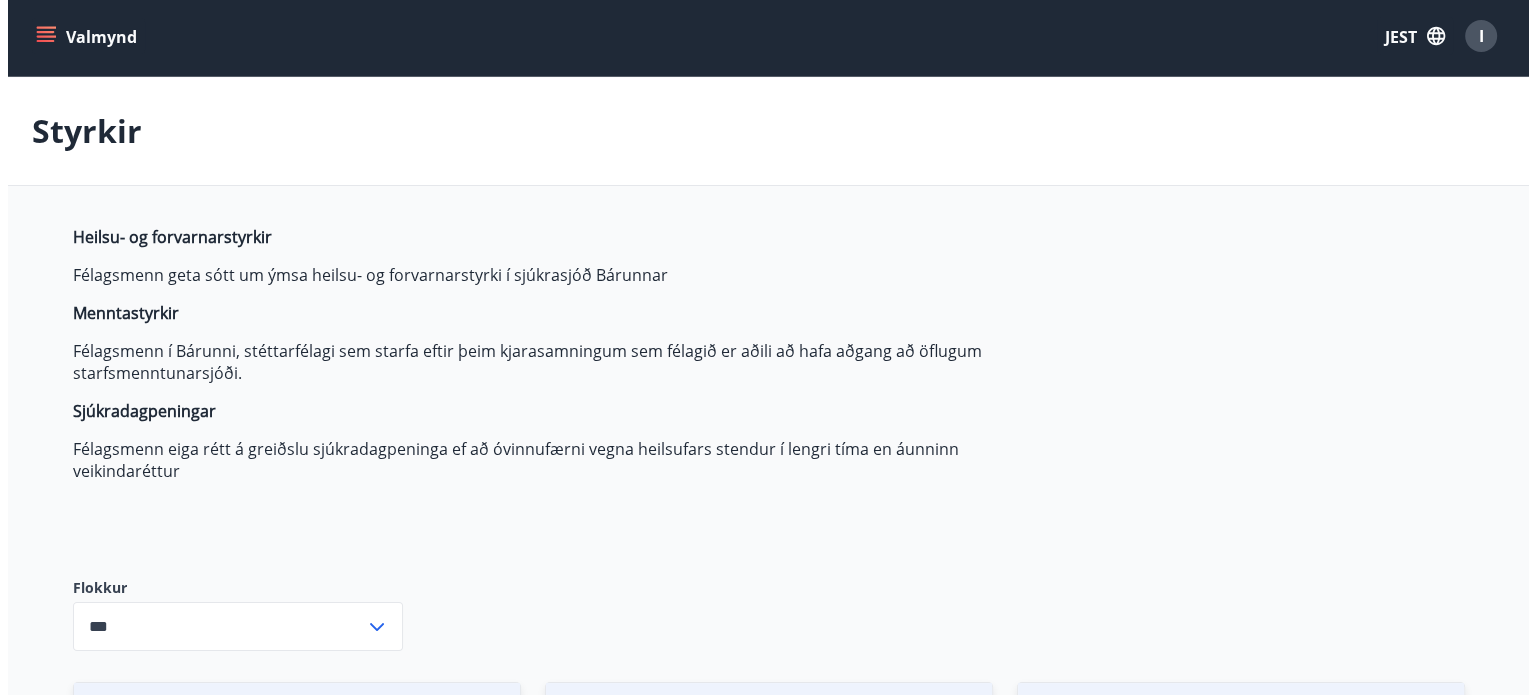 scroll, scrollTop: 0, scrollLeft: 0, axis: both 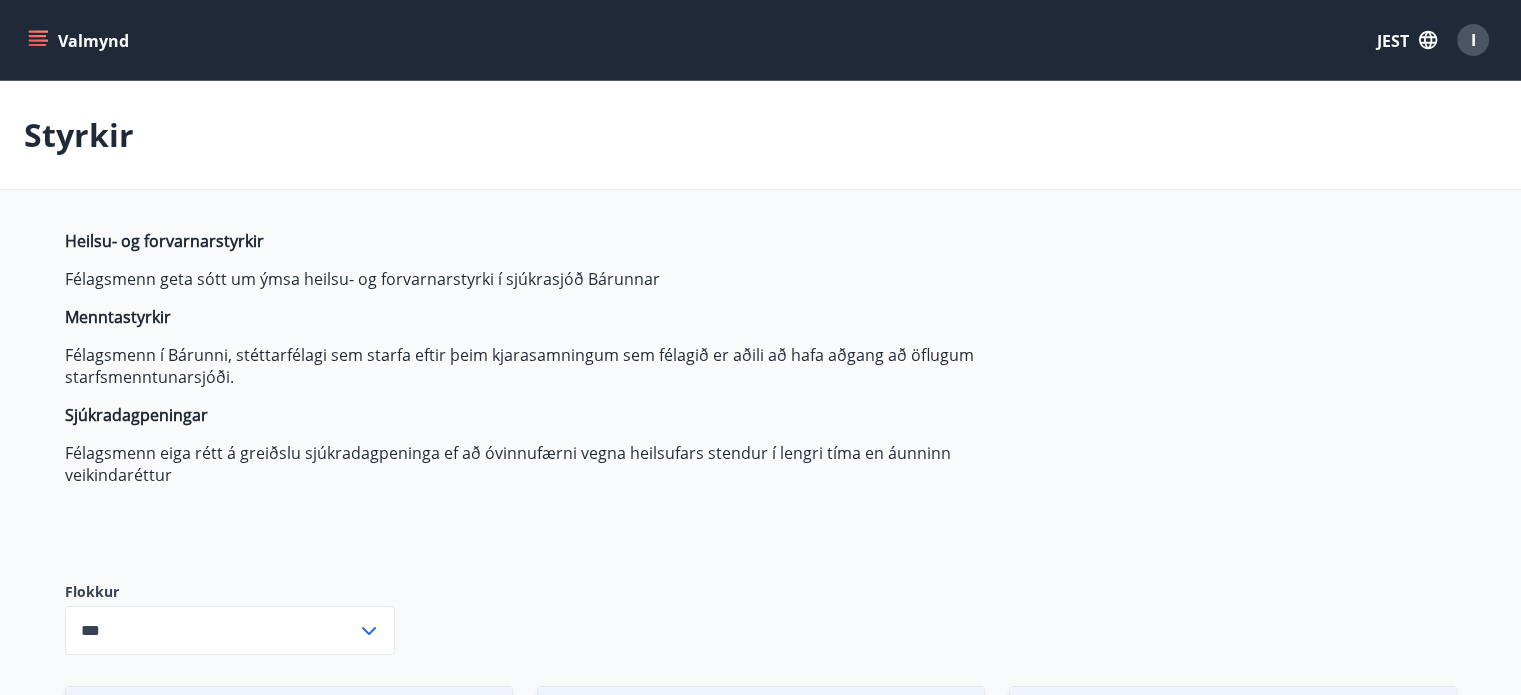 click on "I" at bounding box center (1473, 40) 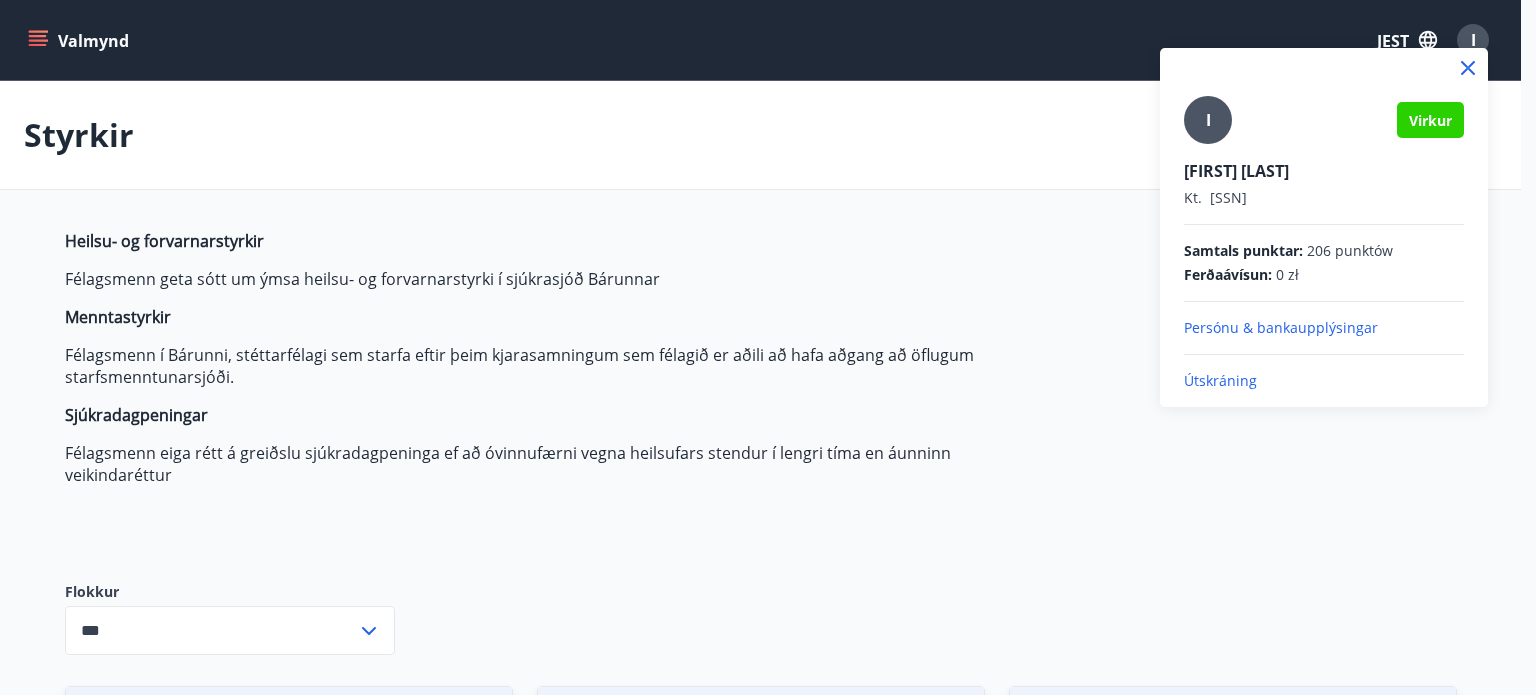 click on "Útskráning" at bounding box center (1220, 380) 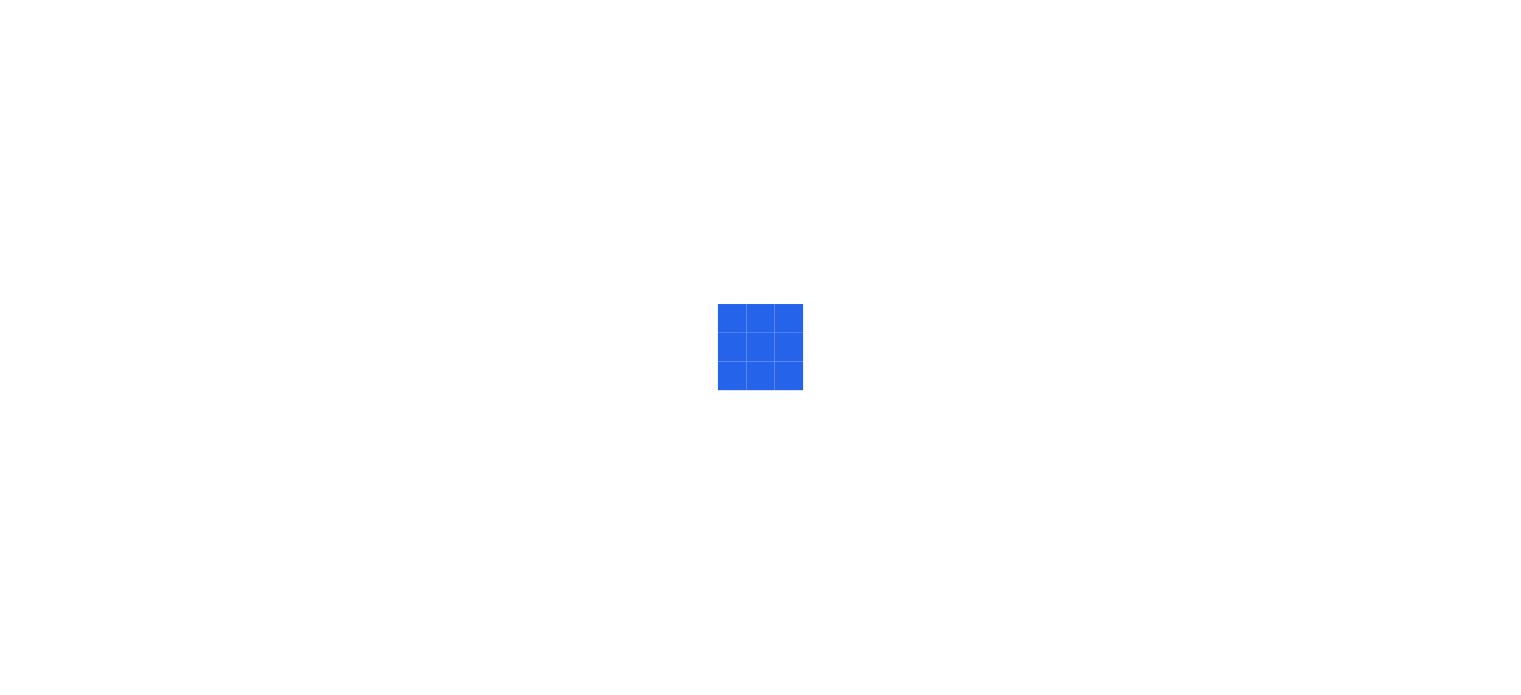 scroll, scrollTop: 0, scrollLeft: 0, axis: both 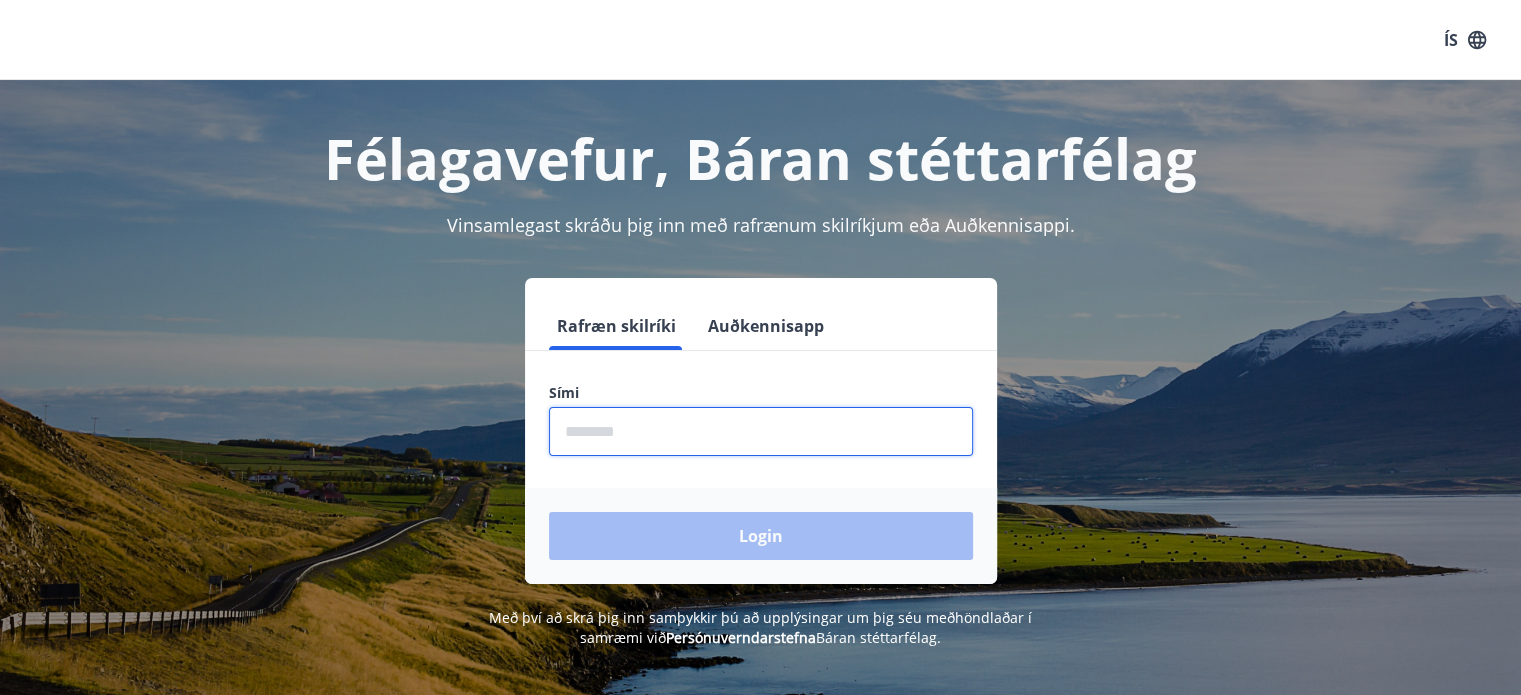 click at bounding box center (761, 431) 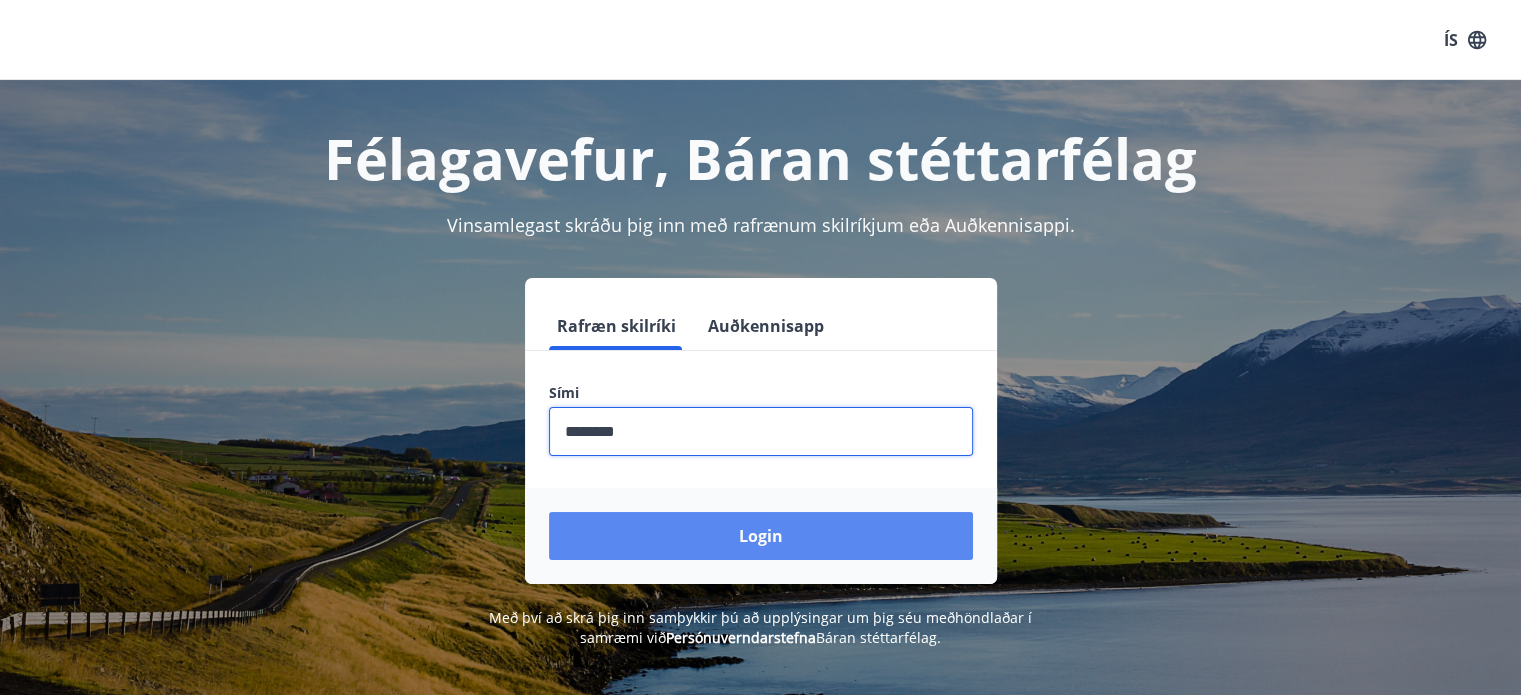 type on "********" 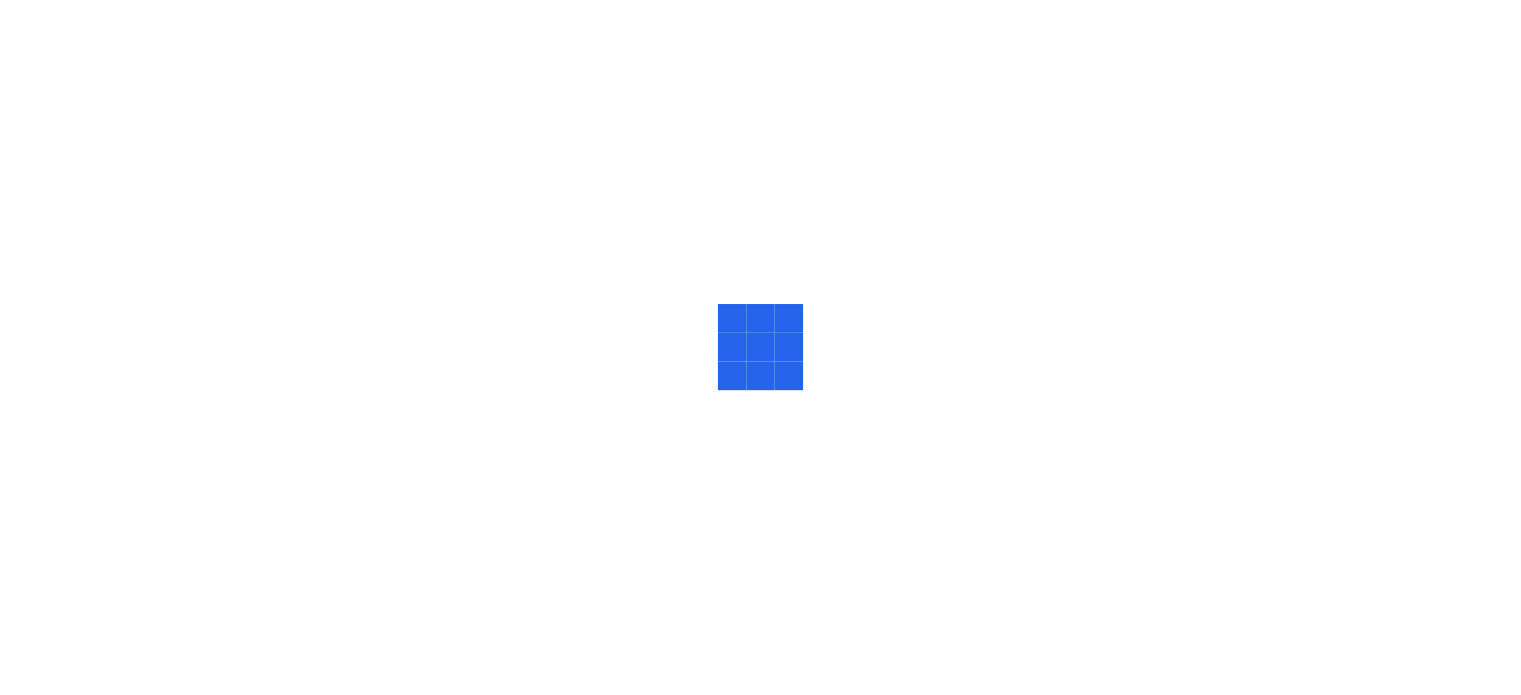 scroll, scrollTop: 0, scrollLeft: 0, axis: both 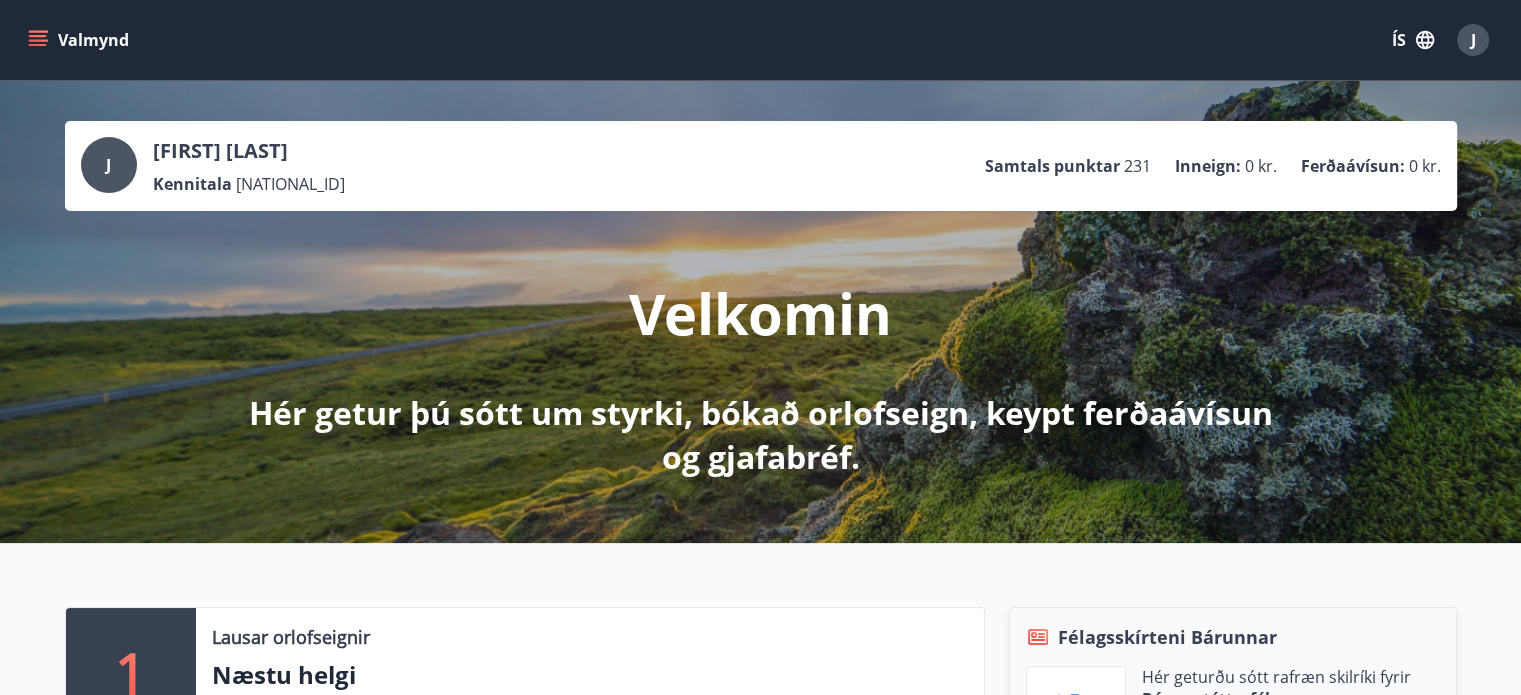 click 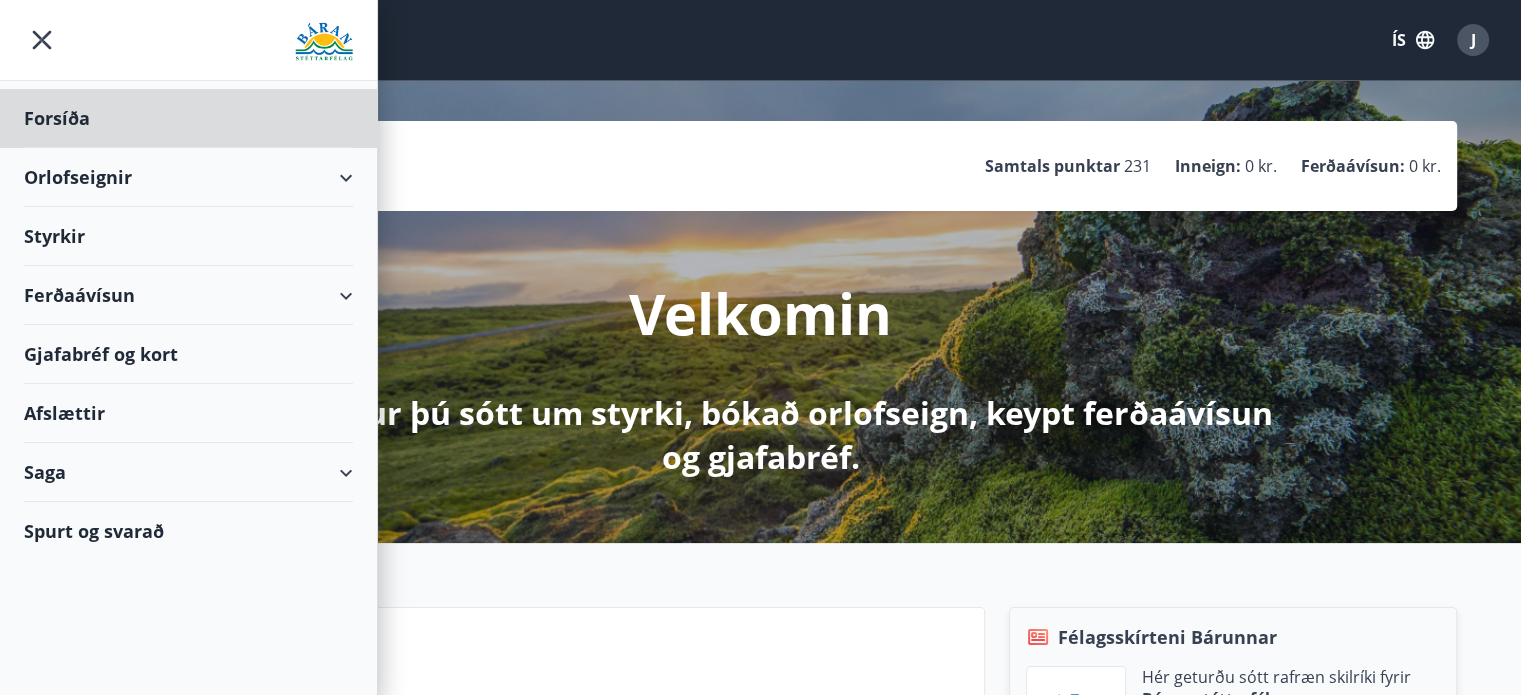 click on "Styrkir" at bounding box center (188, 118) 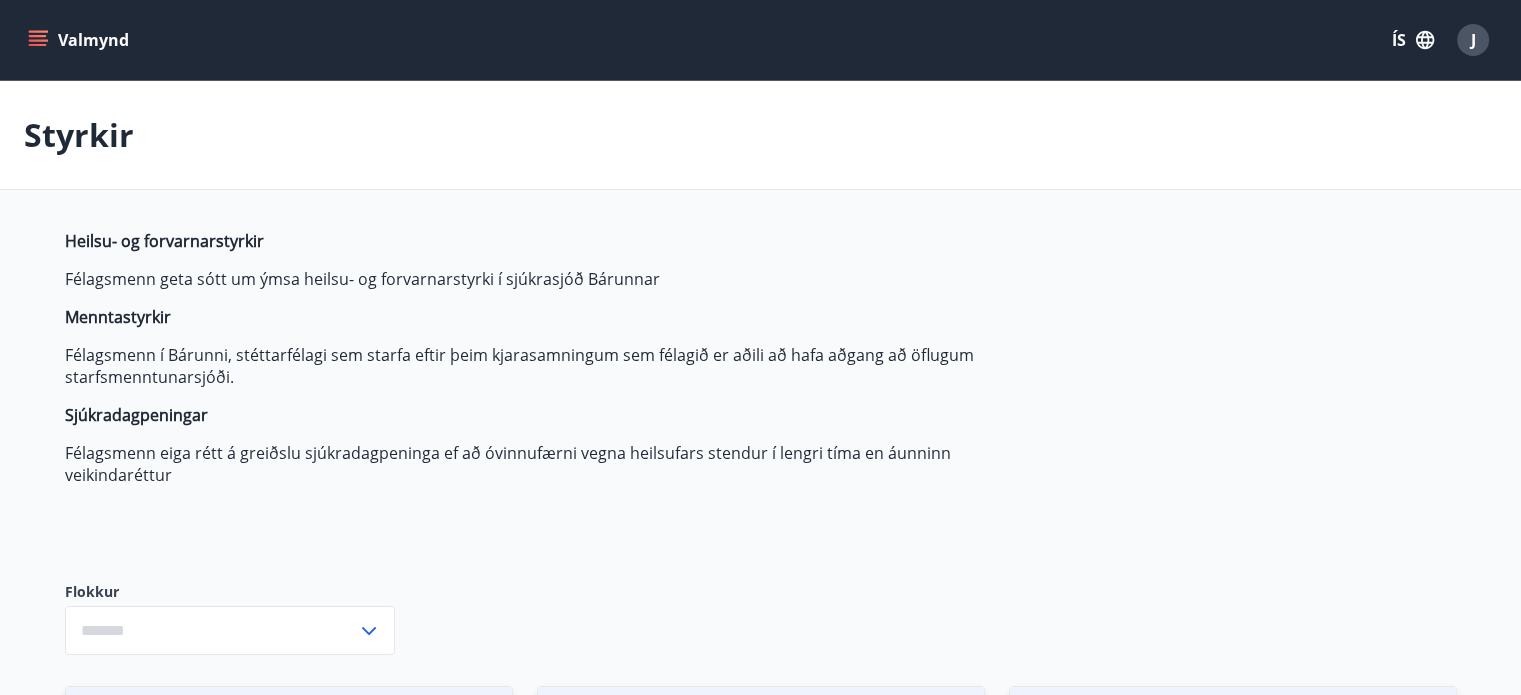 type on "***" 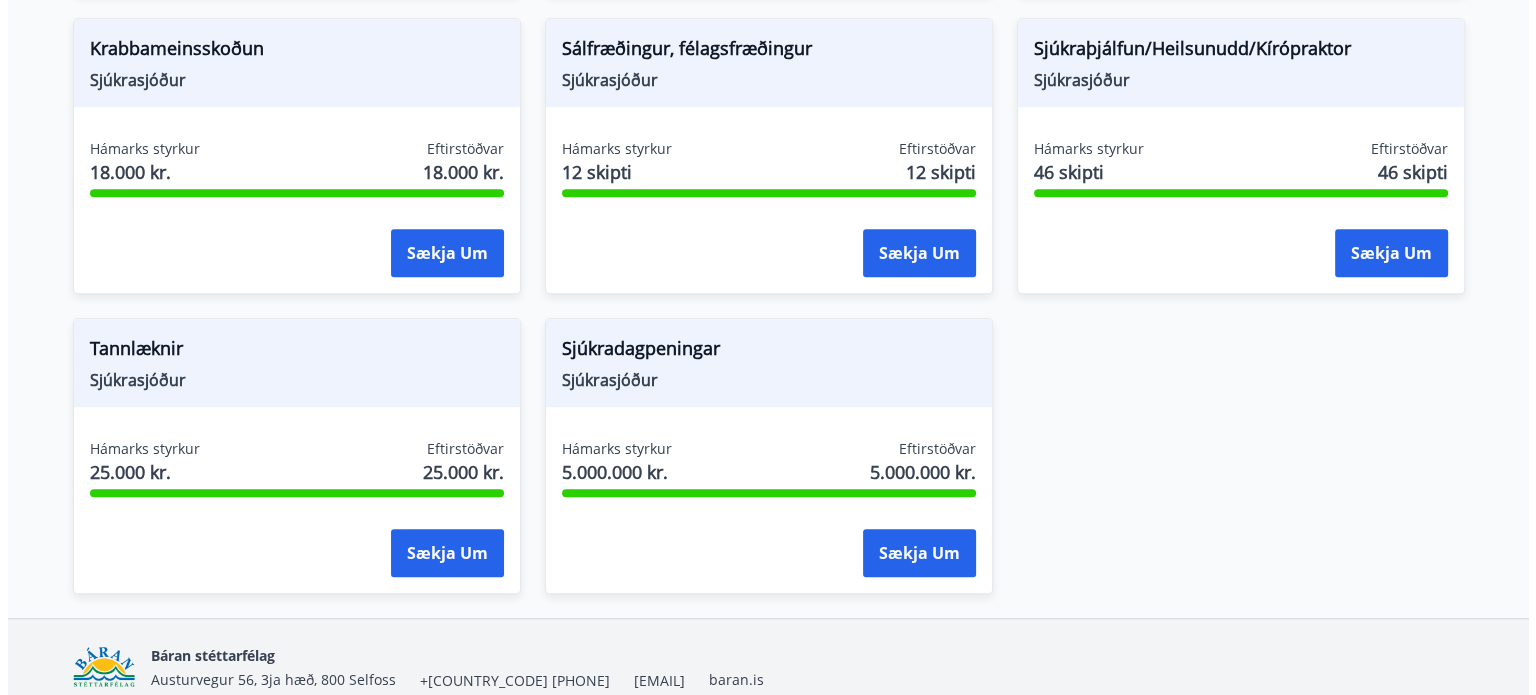 scroll, scrollTop: 1600, scrollLeft: 0, axis: vertical 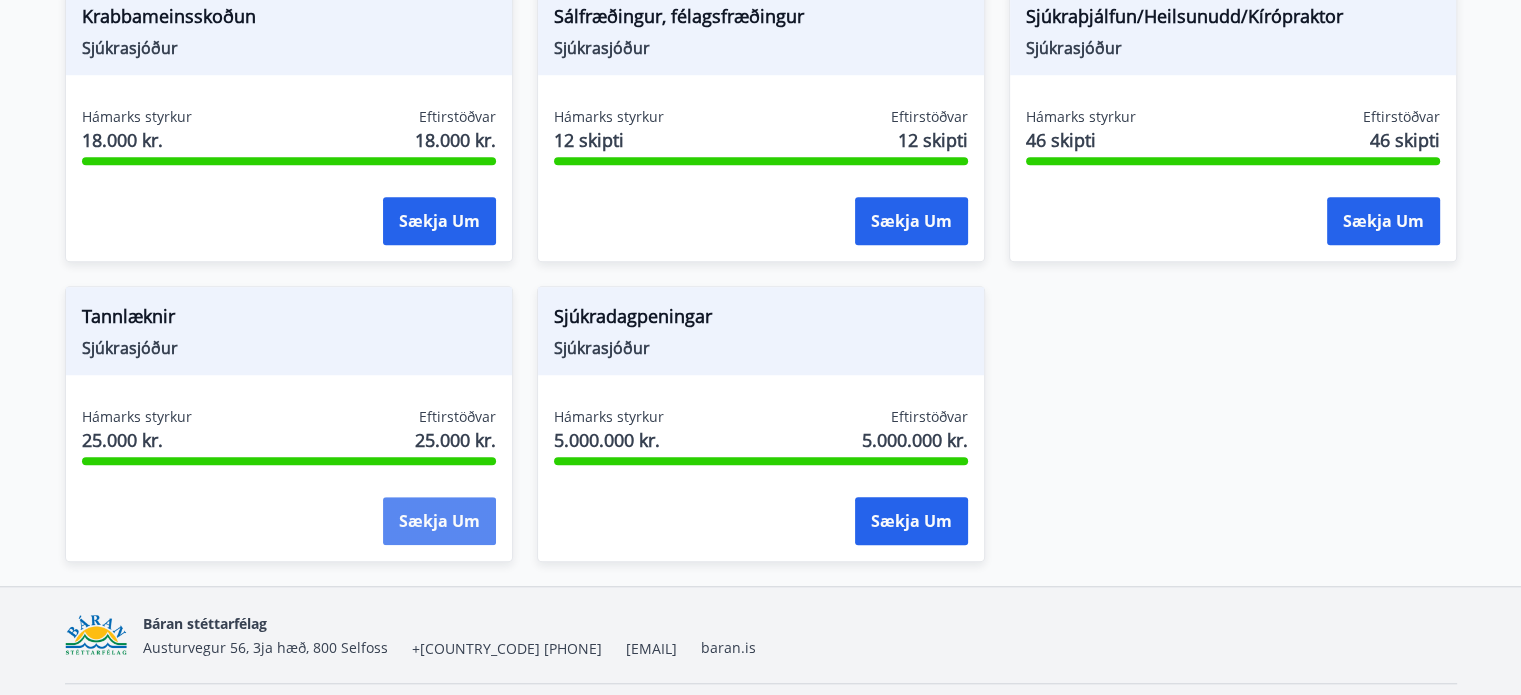click on "Sækja um" at bounding box center (439, 521) 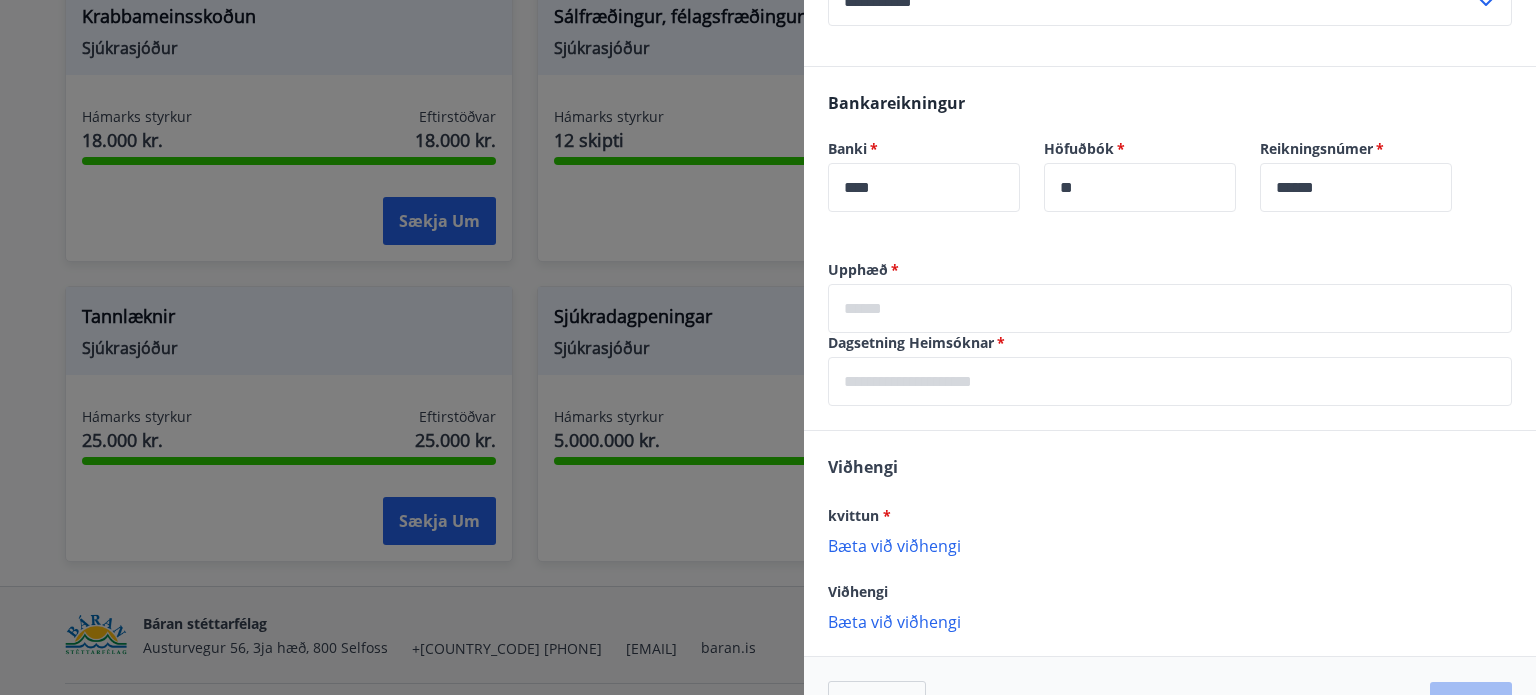 scroll, scrollTop: 470, scrollLeft: 0, axis: vertical 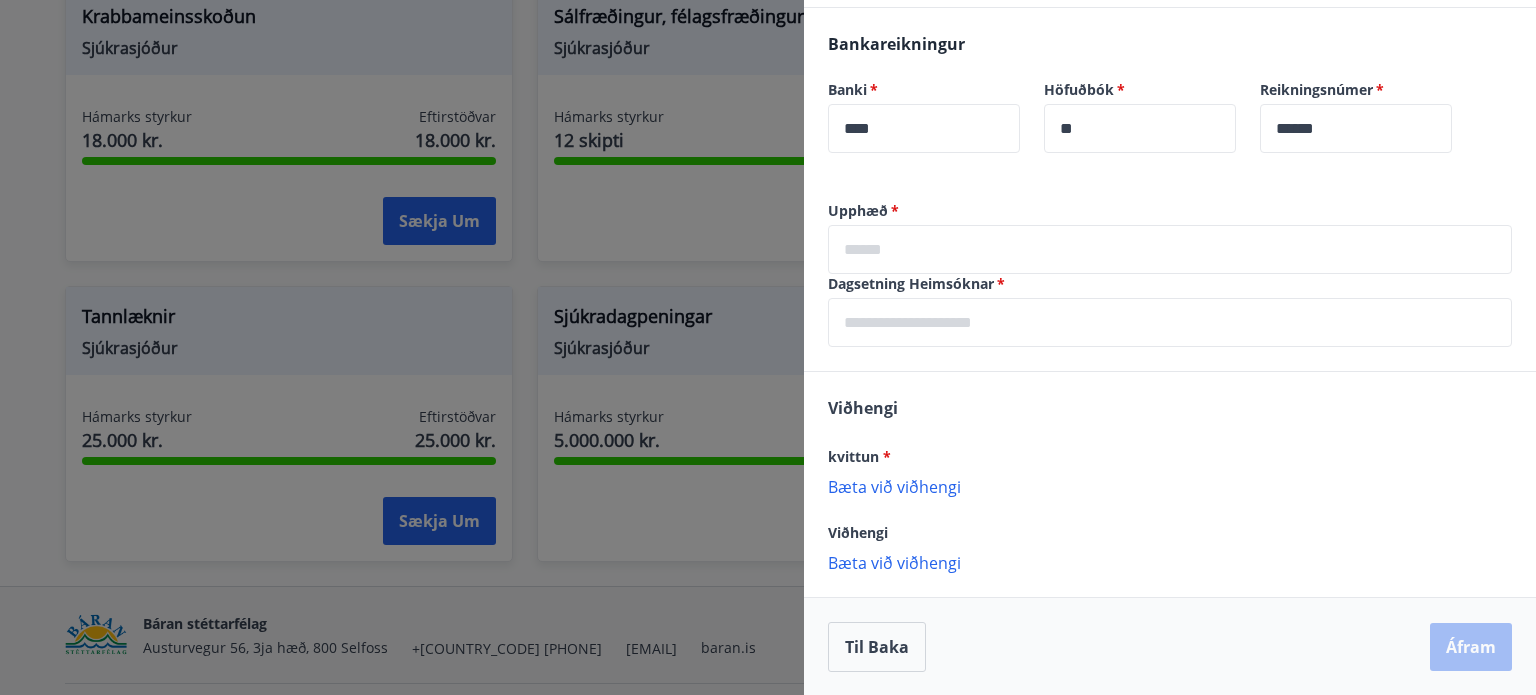 click at bounding box center [1170, 249] 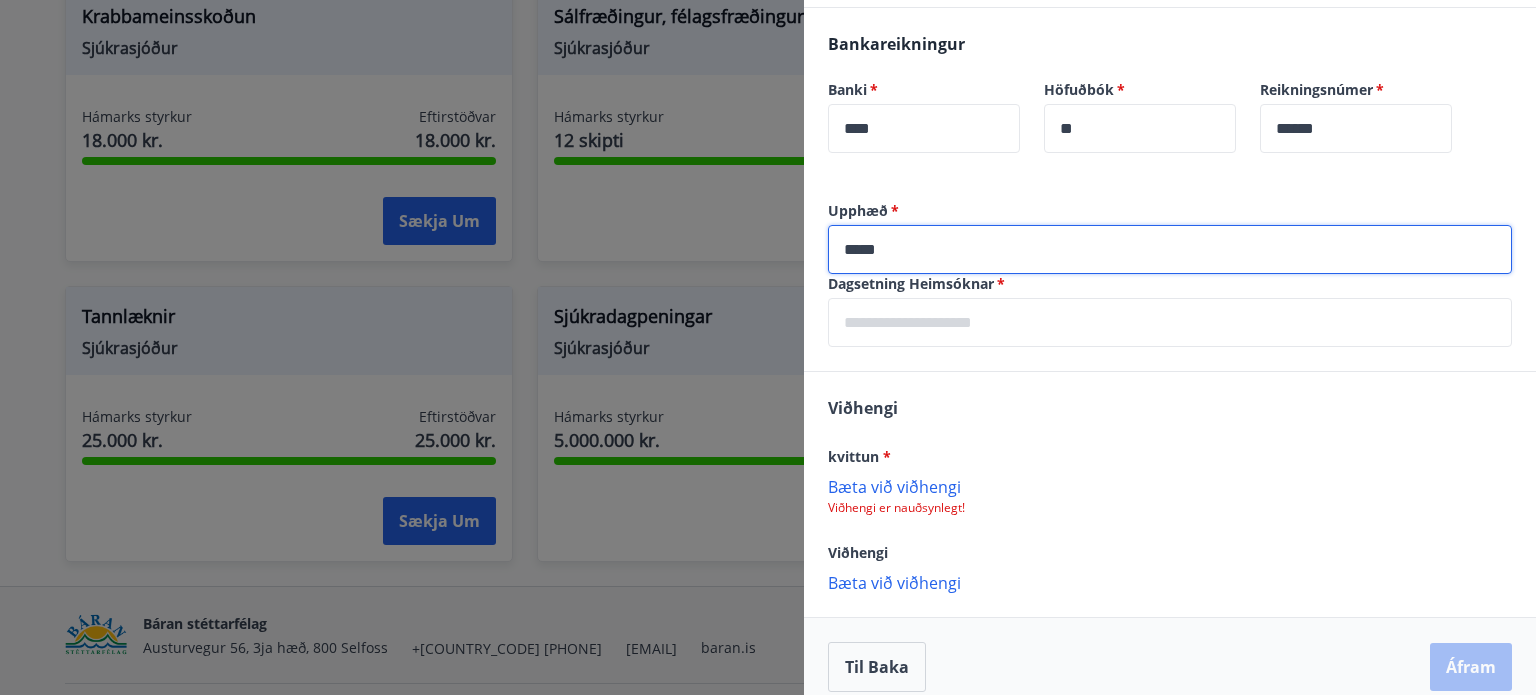 type on "*****" 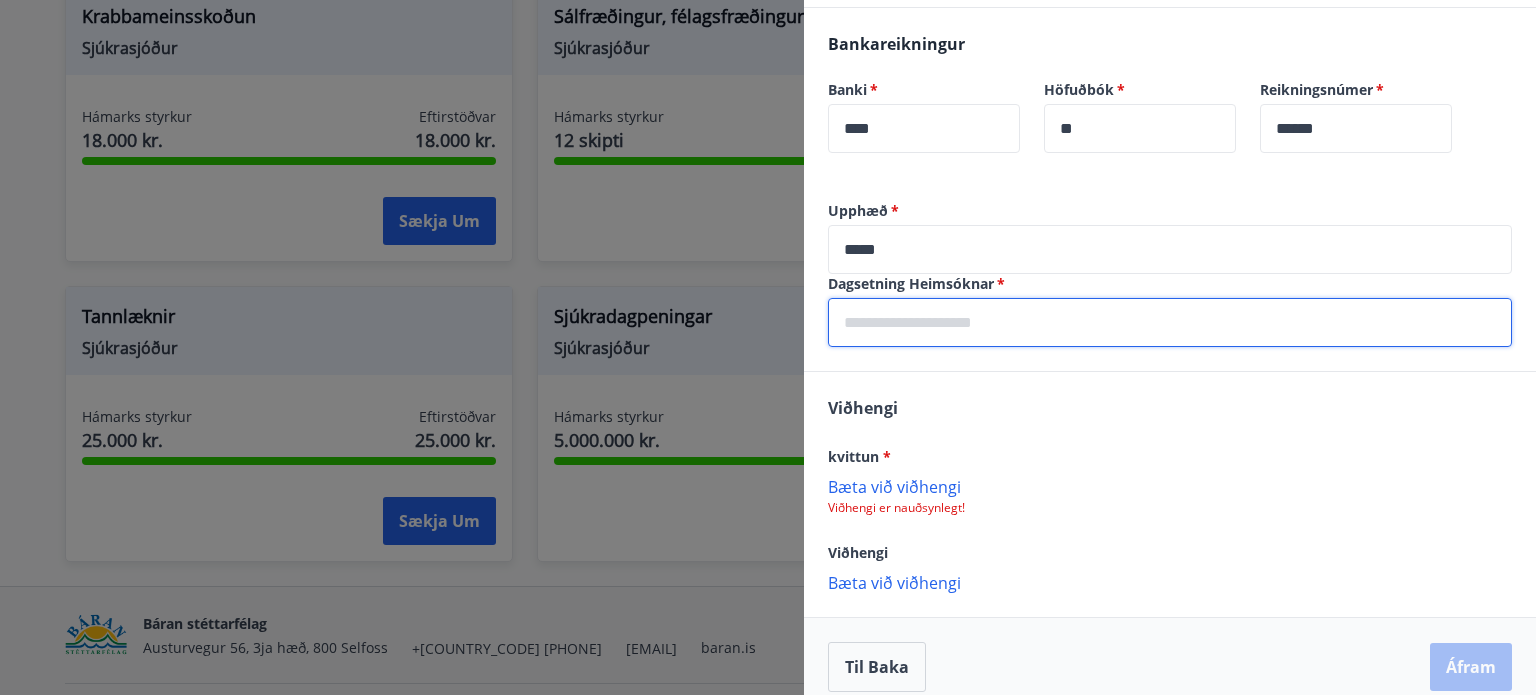 click at bounding box center [1170, 322] 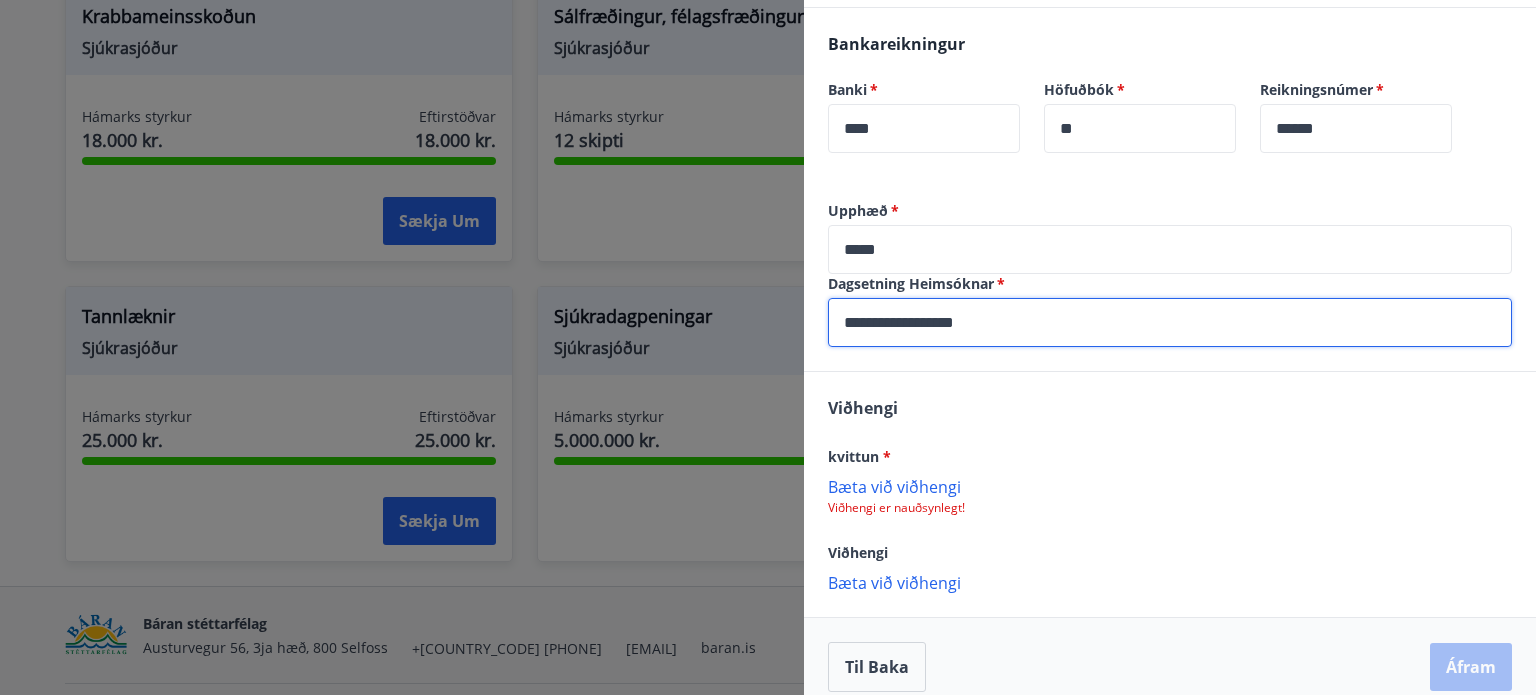 type on "**********" 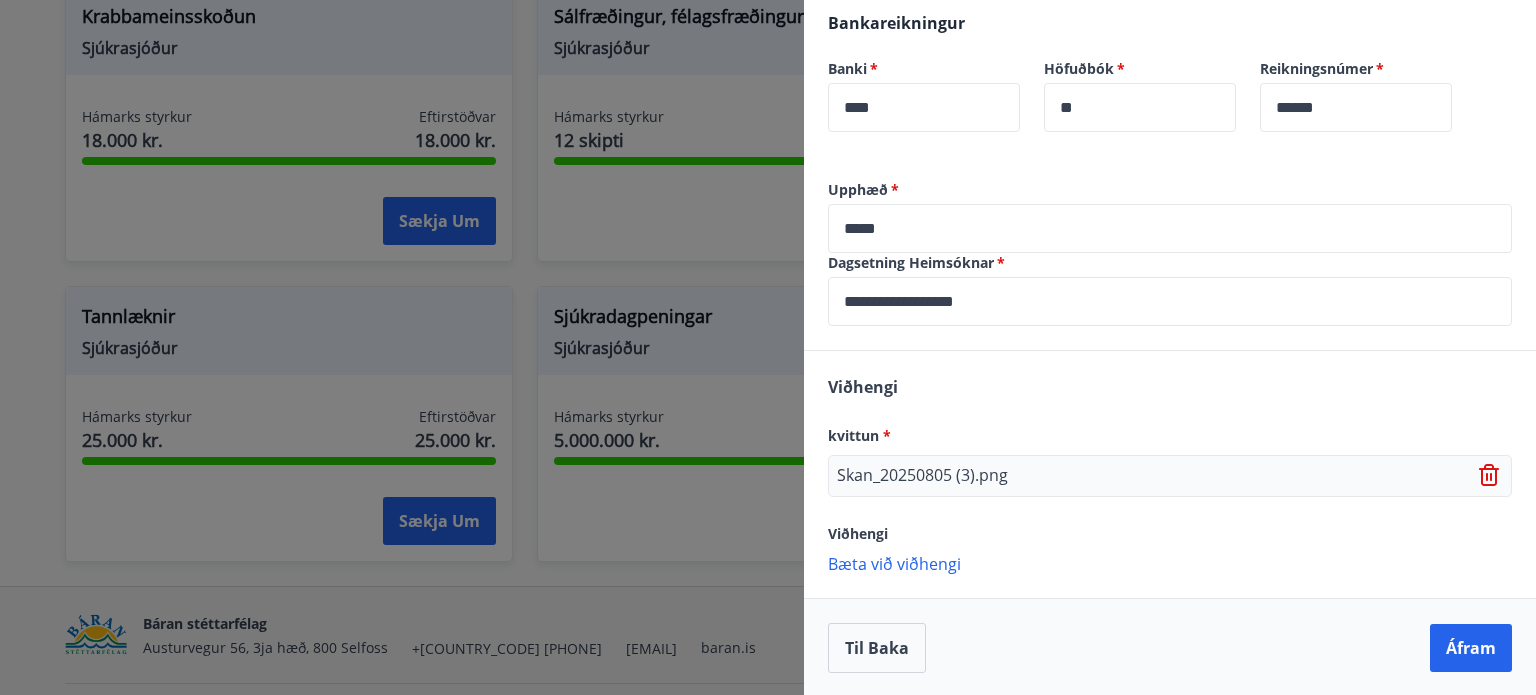 scroll, scrollTop: 492, scrollLeft: 0, axis: vertical 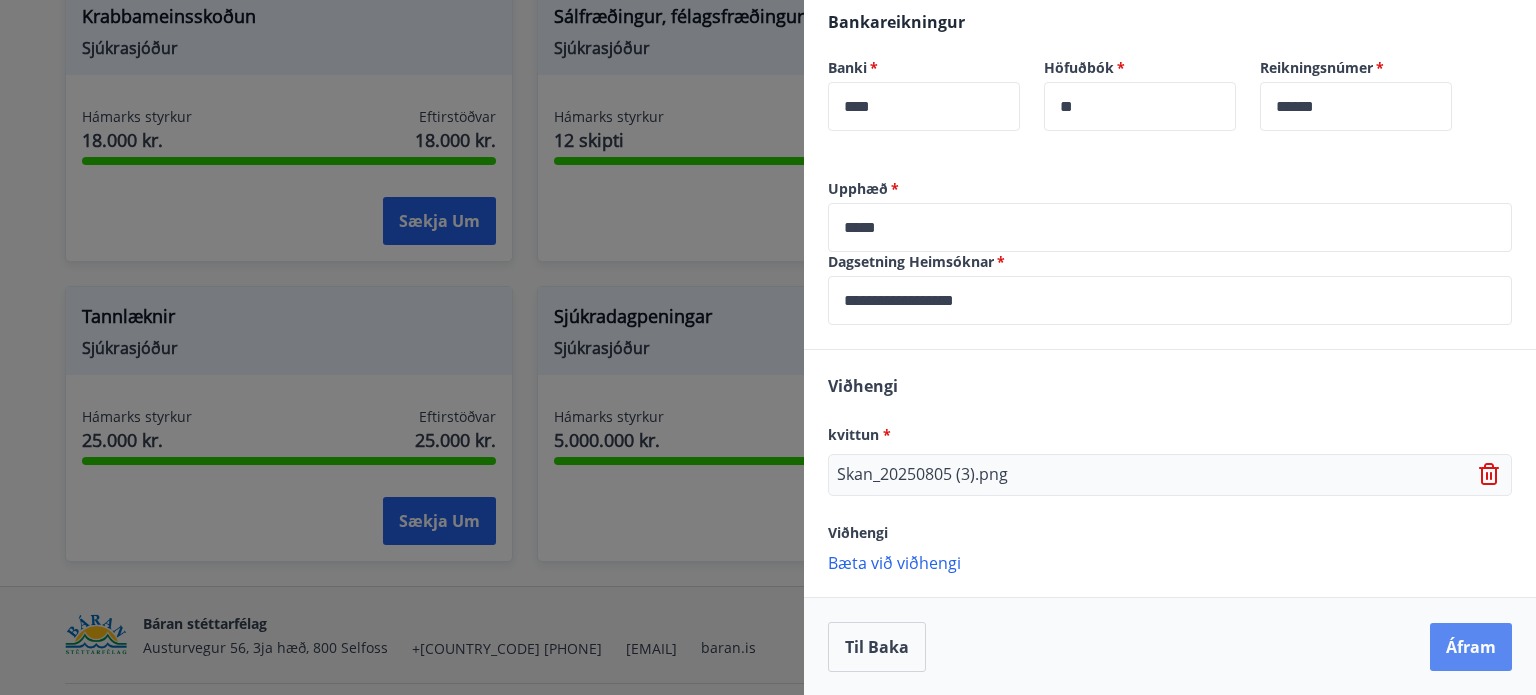 click on "Áfram" at bounding box center (1471, 647) 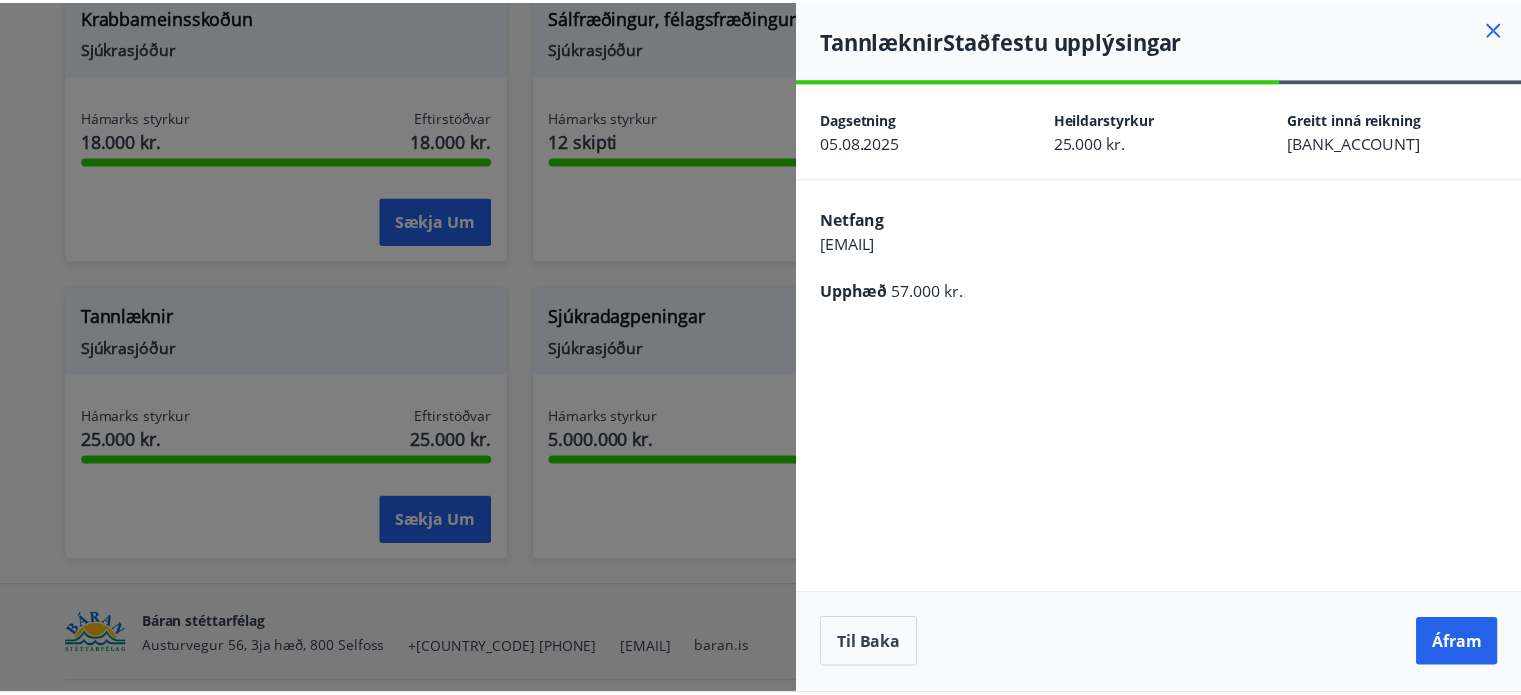 scroll, scrollTop: 0, scrollLeft: 0, axis: both 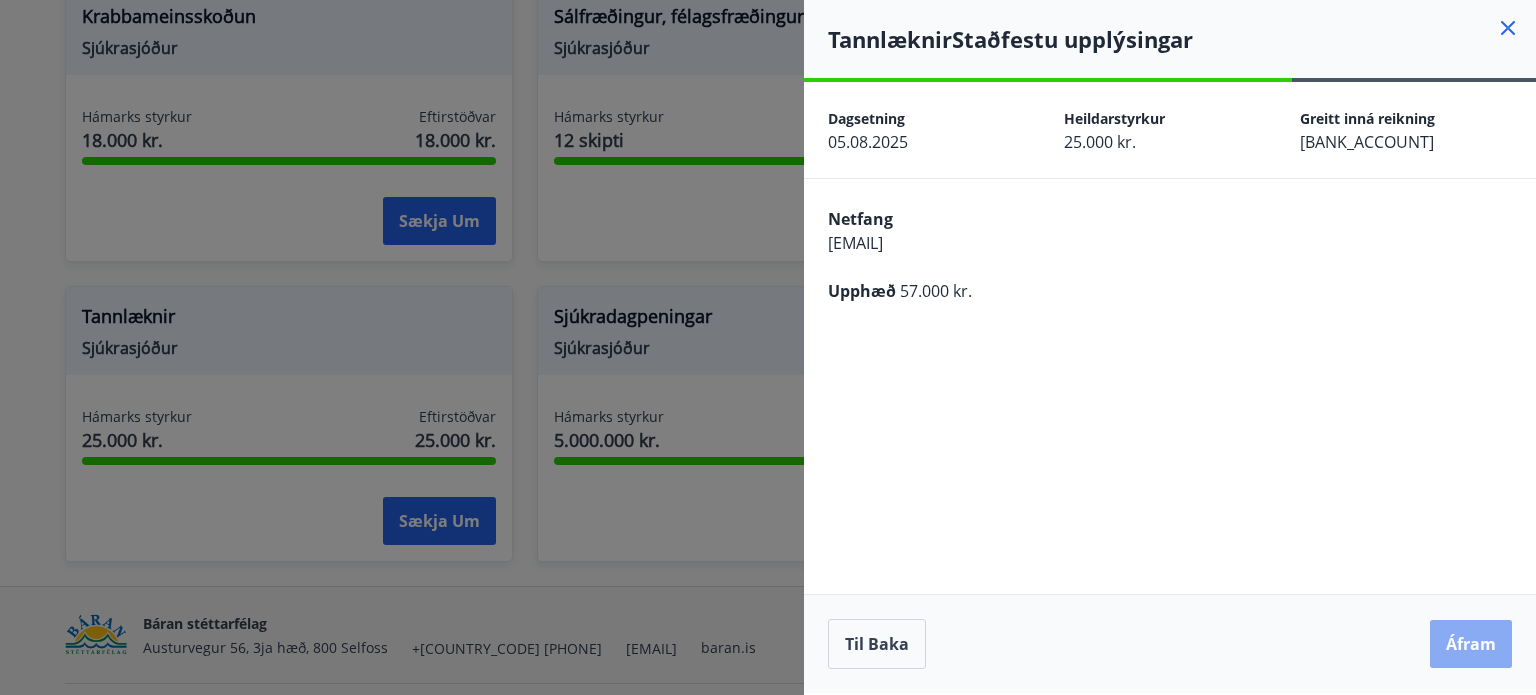 click on "Áfram" at bounding box center [1471, 644] 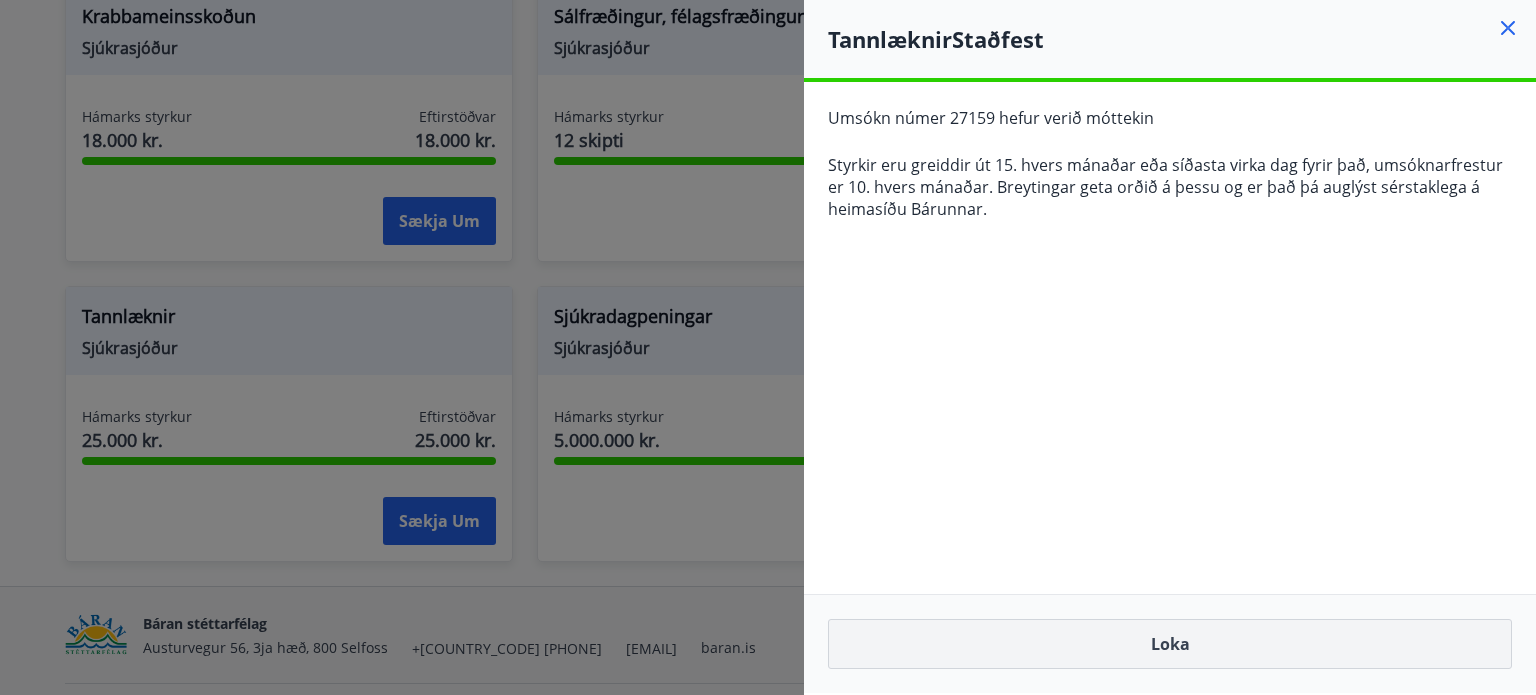 click on "Loka" at bounding box center [1170, 644] 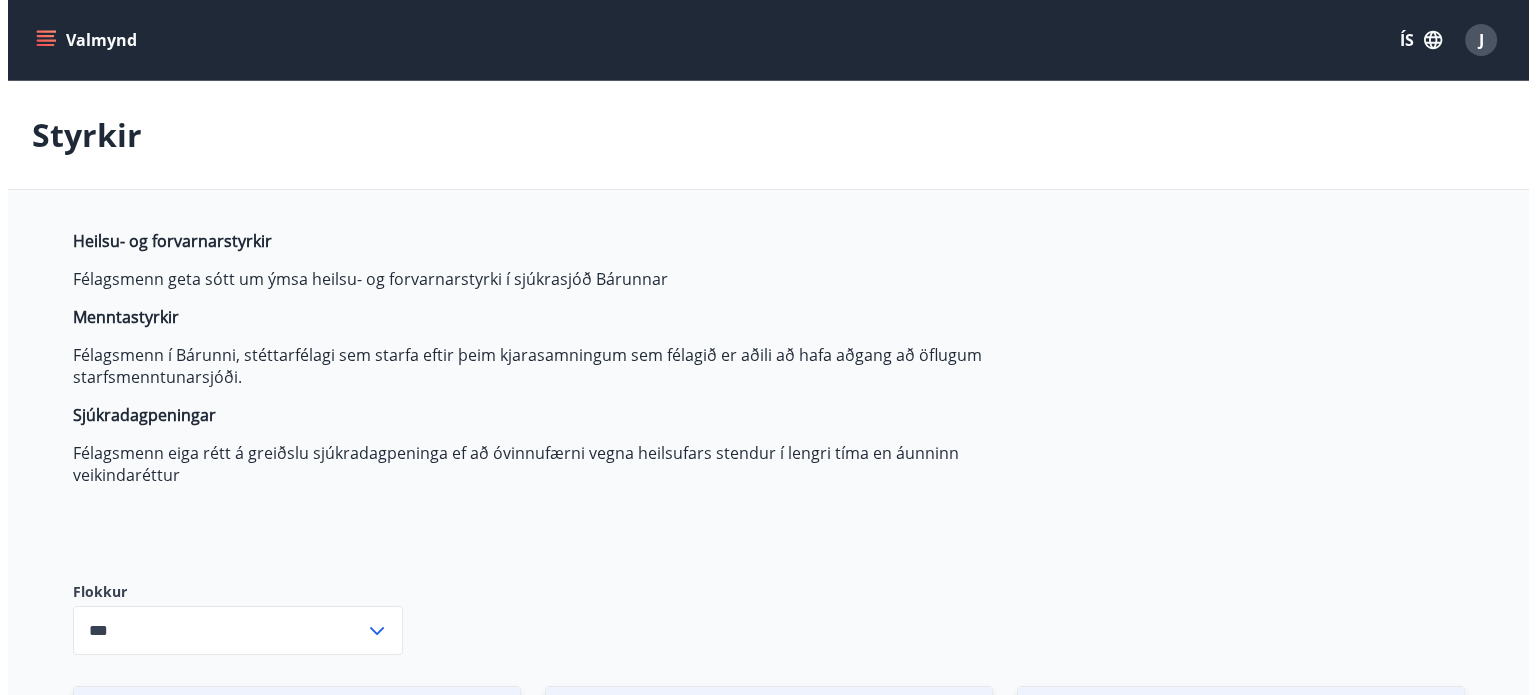 scroll, scrollTop: 0, scrollLeft: 0, axis: both 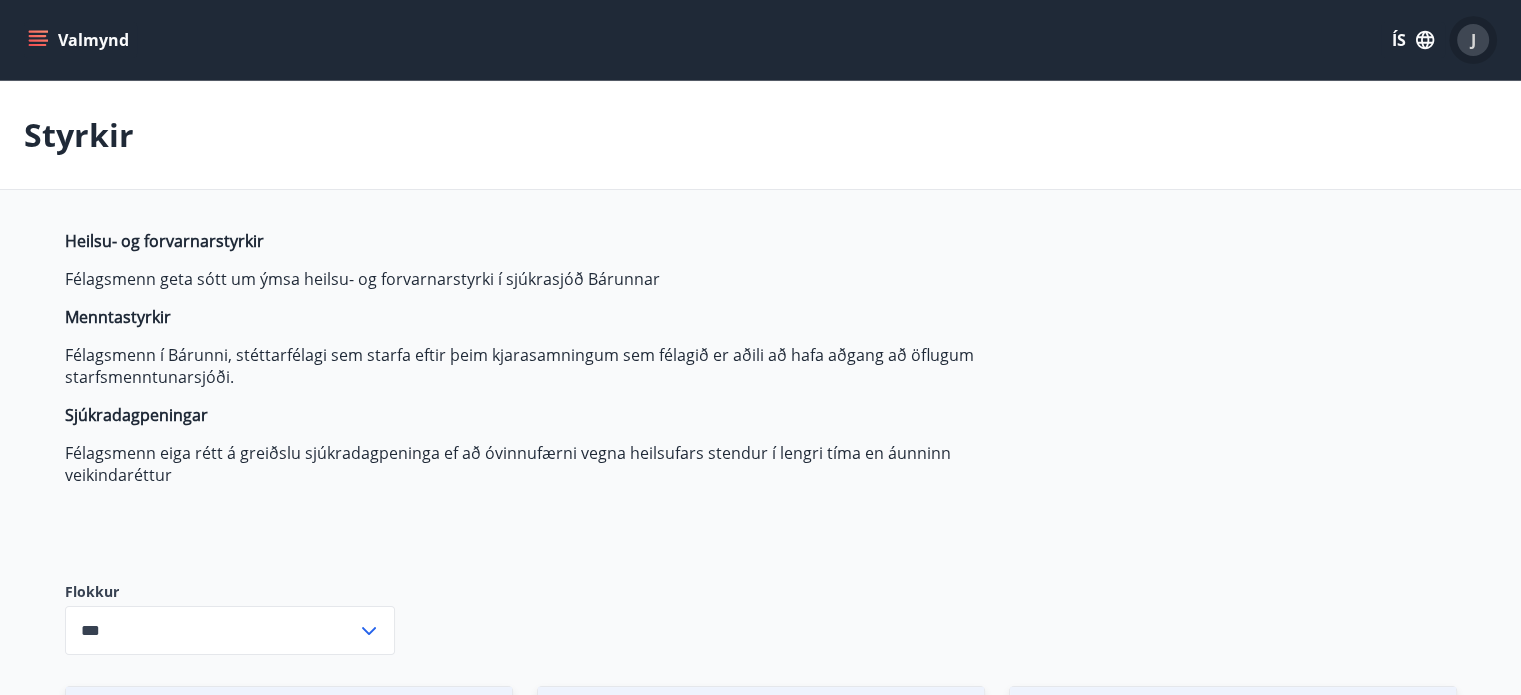 click on "J" at bounding box center (1473, 40) 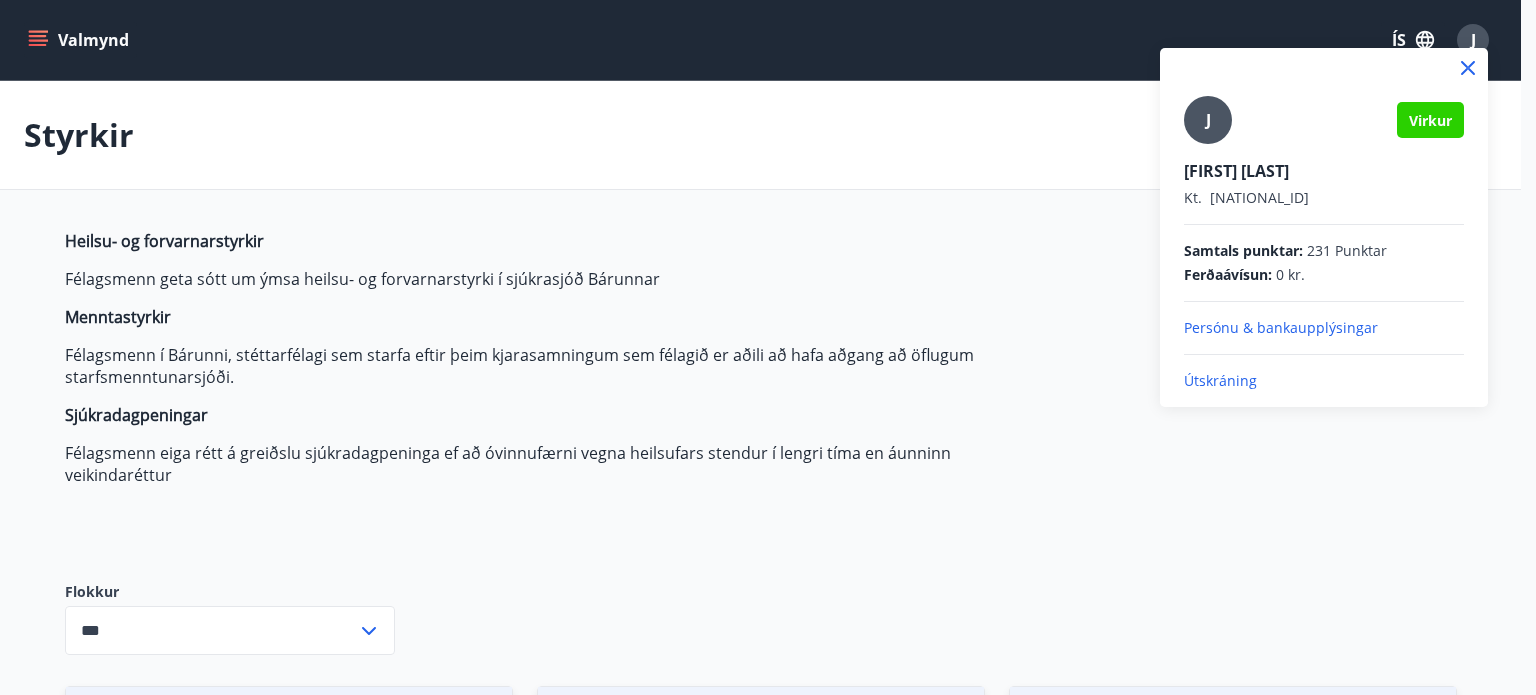 click on "Útskráning" at bounding box center (1324, 381) 